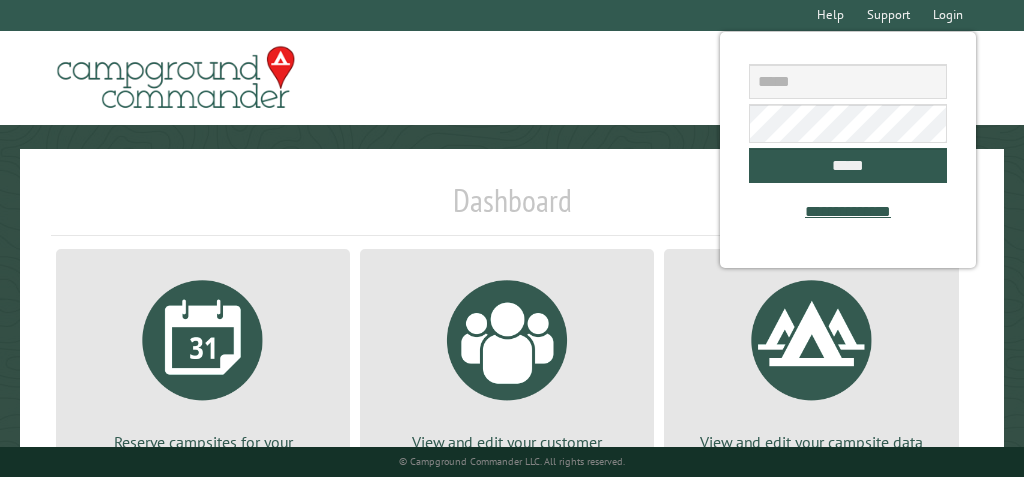 scroll, scrollTop: 0, scrollLeft: 0, axis: both 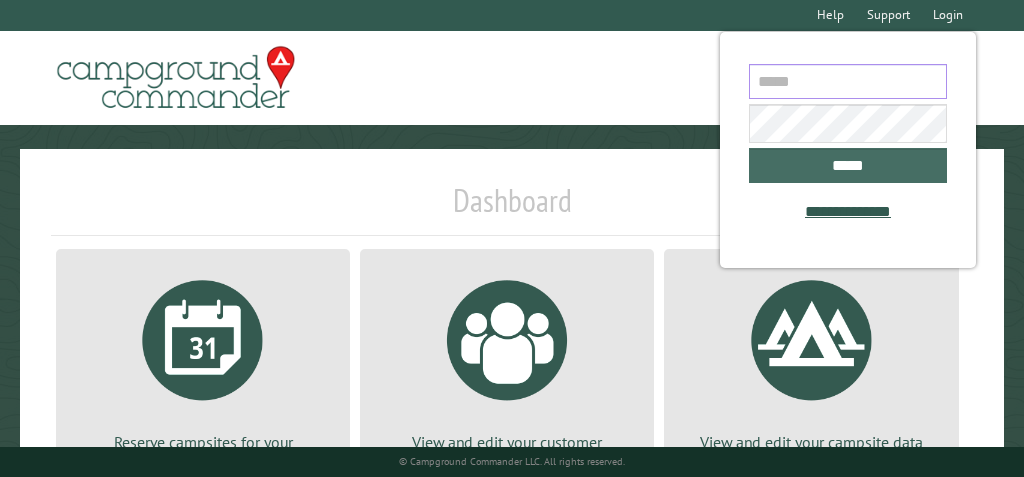 type on "**********" 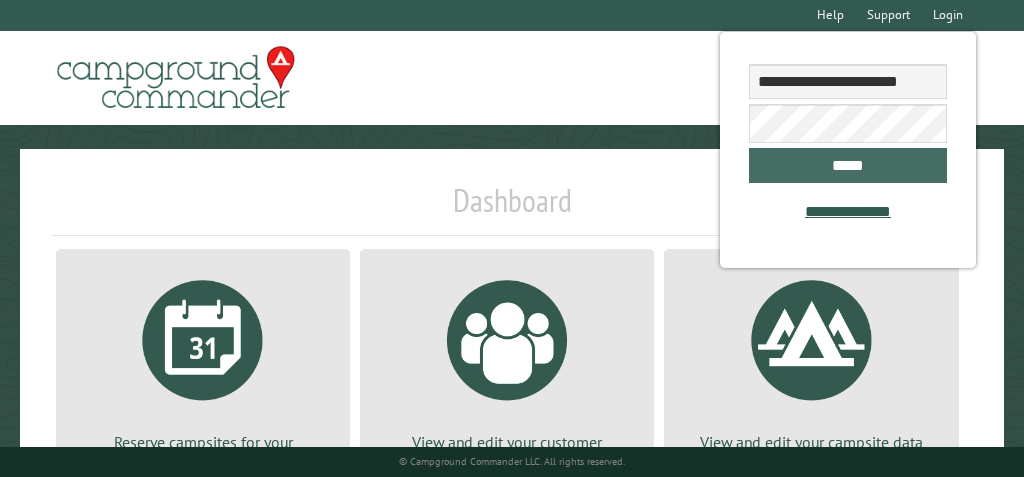 click on "*****" at bounding box center [847, 165] 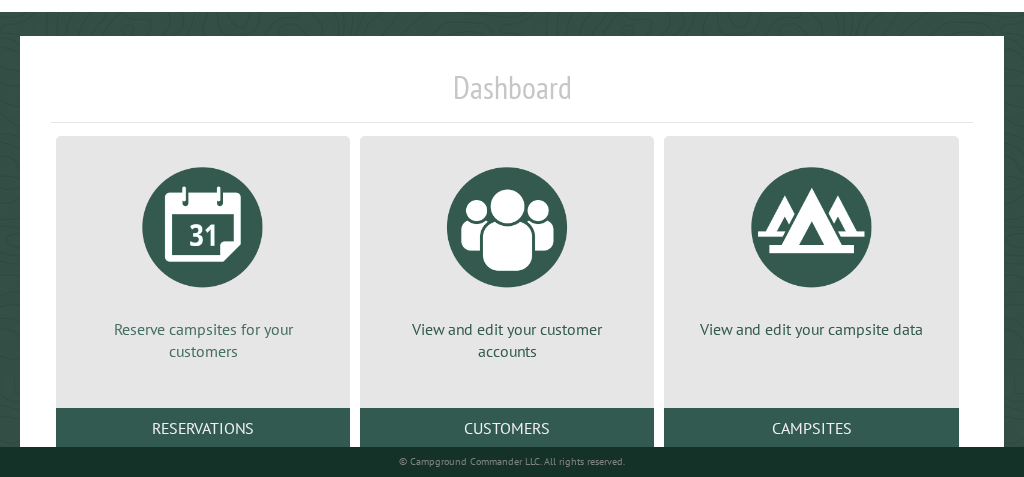 scroll, scrollTop: 131, scrollLeft: 0, axis: vertical 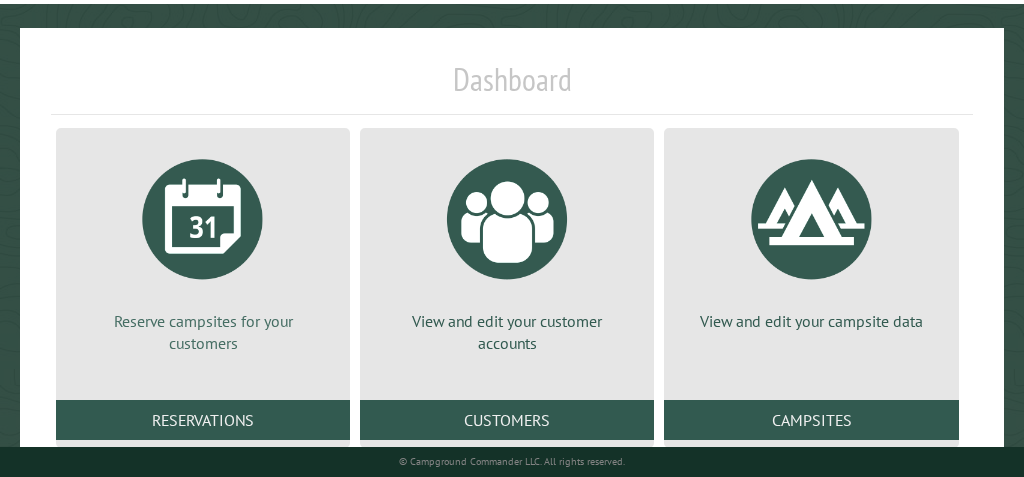 click at bounding box center [203, 219] 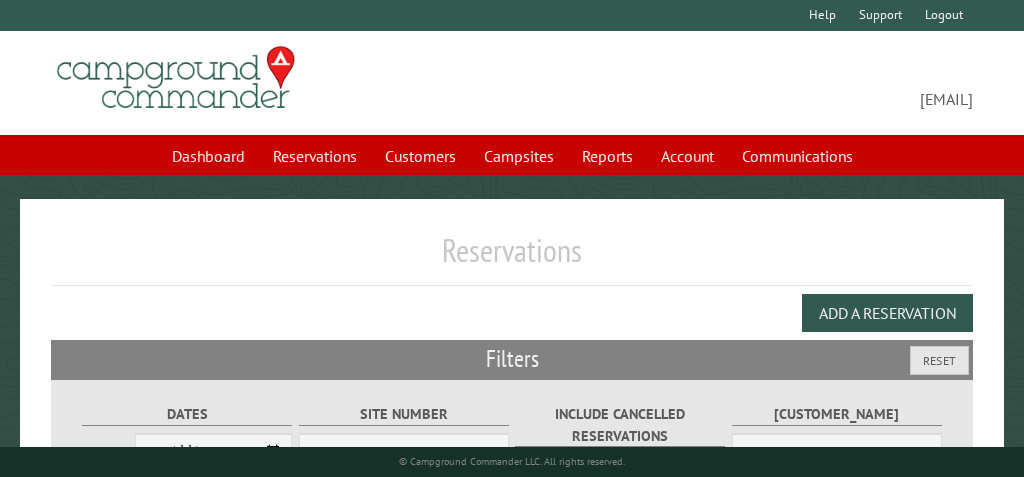 scroll, scrollTop: 0, scrollLeft: 0, axis: both 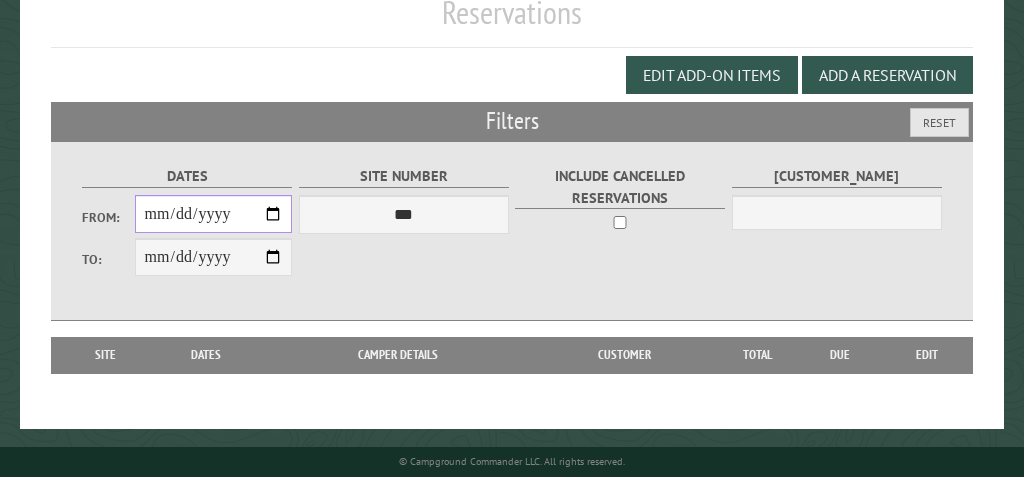 click on "From:" at bounding box center [214, 214] 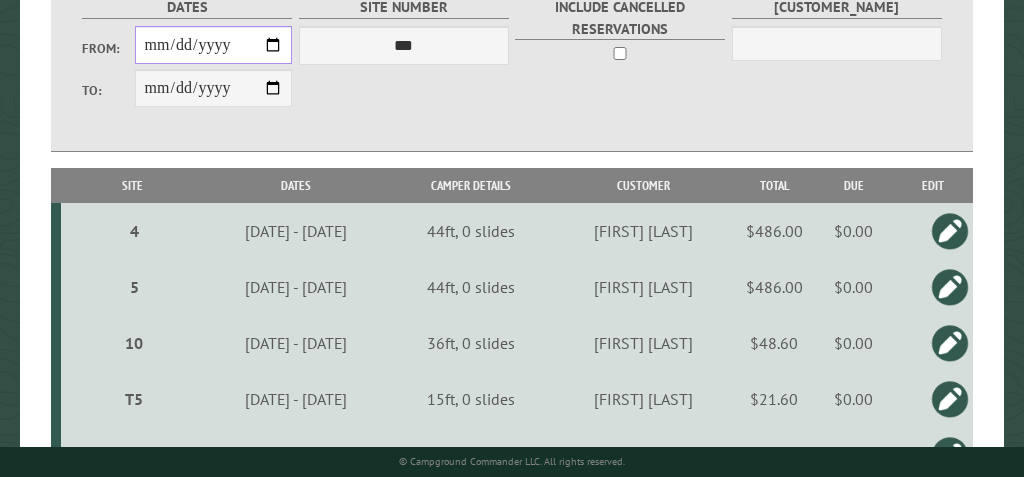 scroll, scrollTop: 406, scrollLeft: 0, axis: vertical 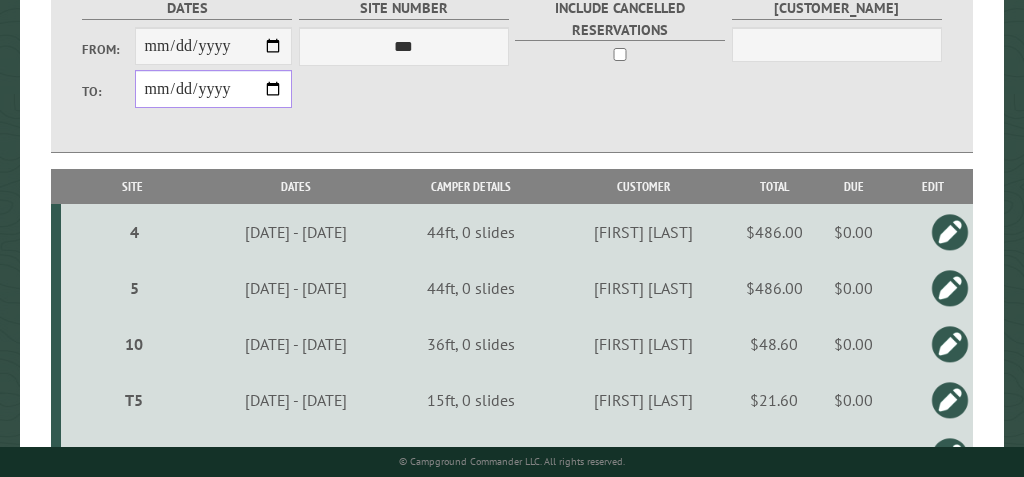 click on "**********" at bounding box center [214, 89] 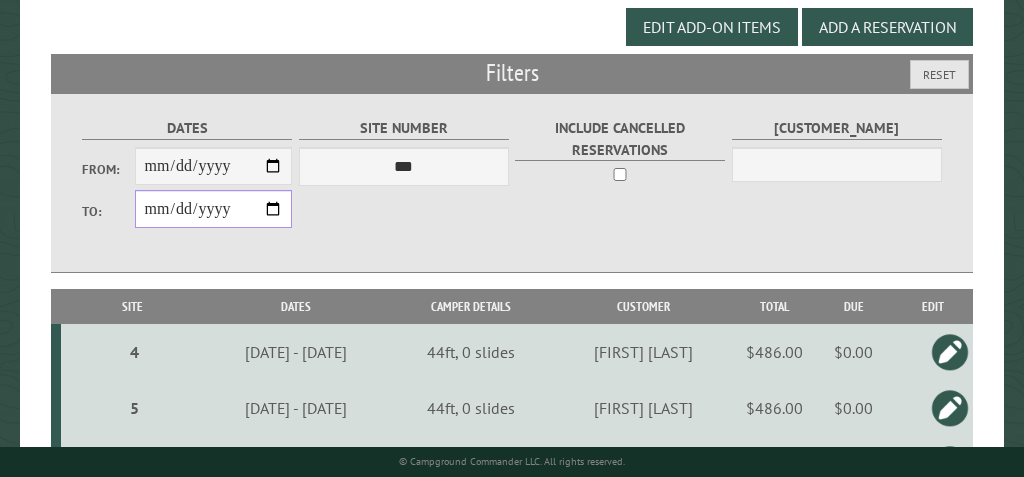 scroll, scrollTop: 281, scrollLeft: 0, axis: vertical 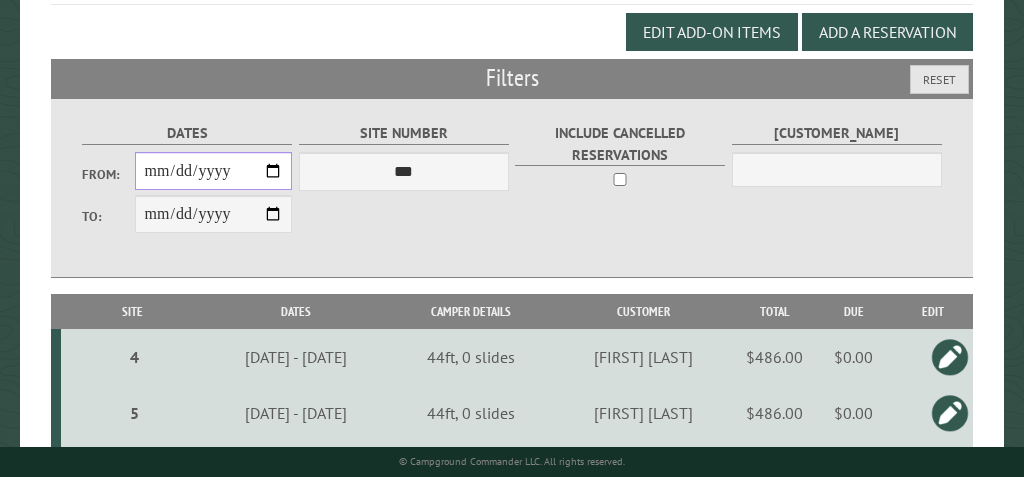 click on "**********" at bounding box center (214, 171) 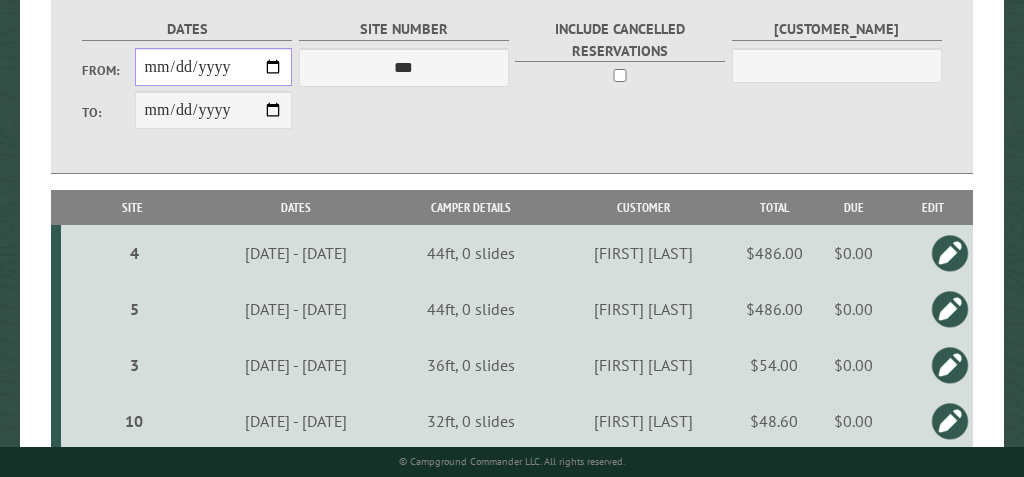 scroll, scrollTop: 384, scrollLeft: 0, axis: vertical 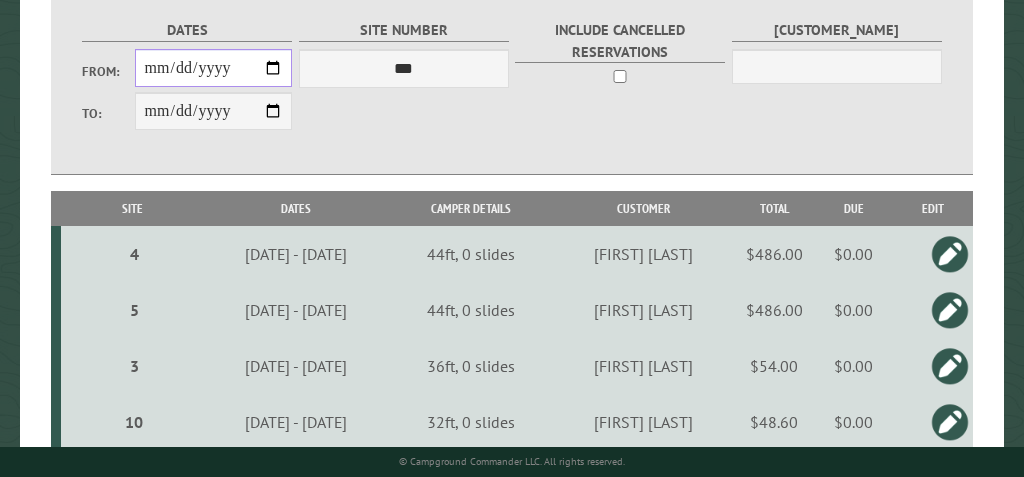 click on "**********" at bounding box center (214, 68) 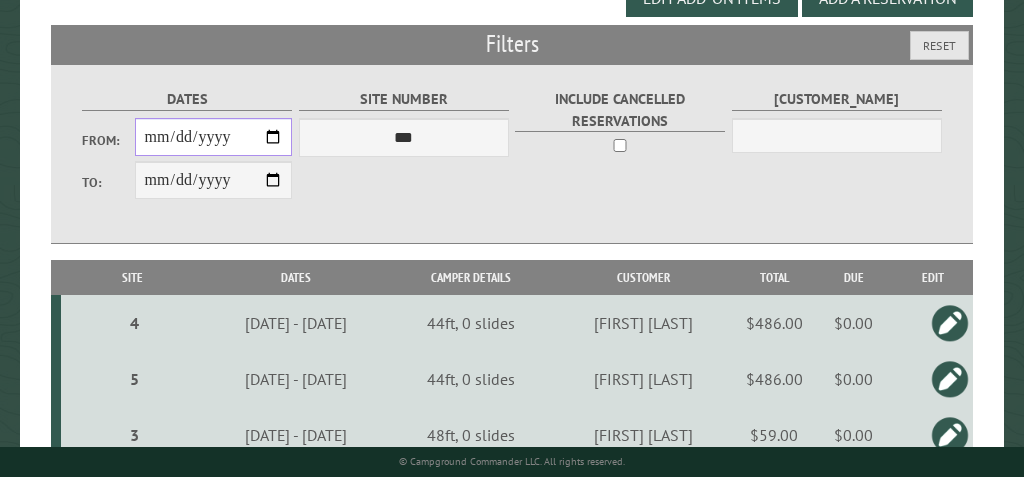 scroll, scrollTop: 312, scrollLeft: 0, axis: vertical 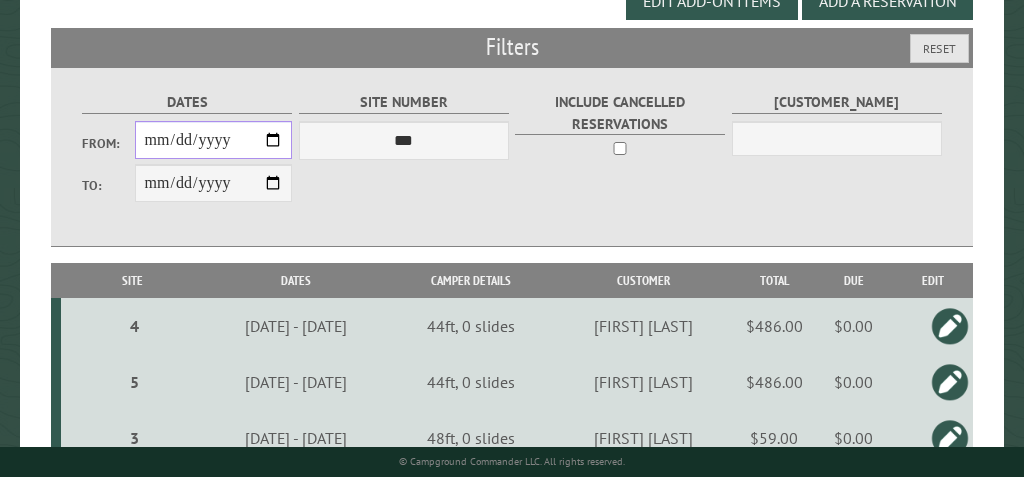 click on "**********" at bounding box center [214, 140] 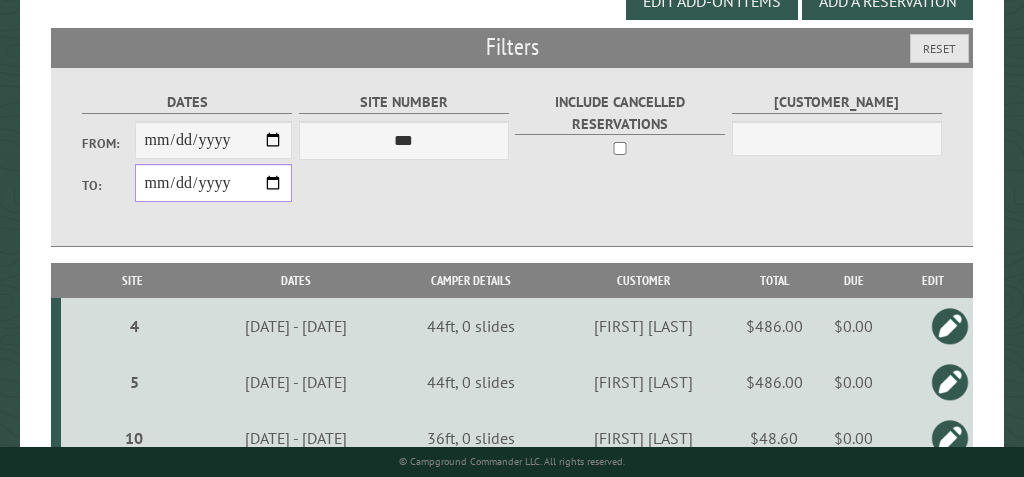 click on "**********" at bounding box center [214, 183] 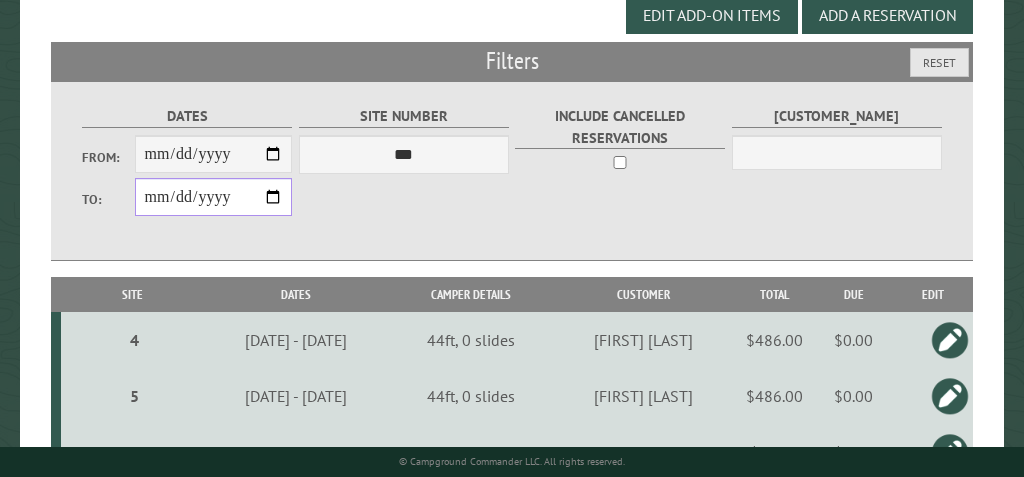 scroll, scrollTop: 287, scrollLeft: 0, axis: vertical 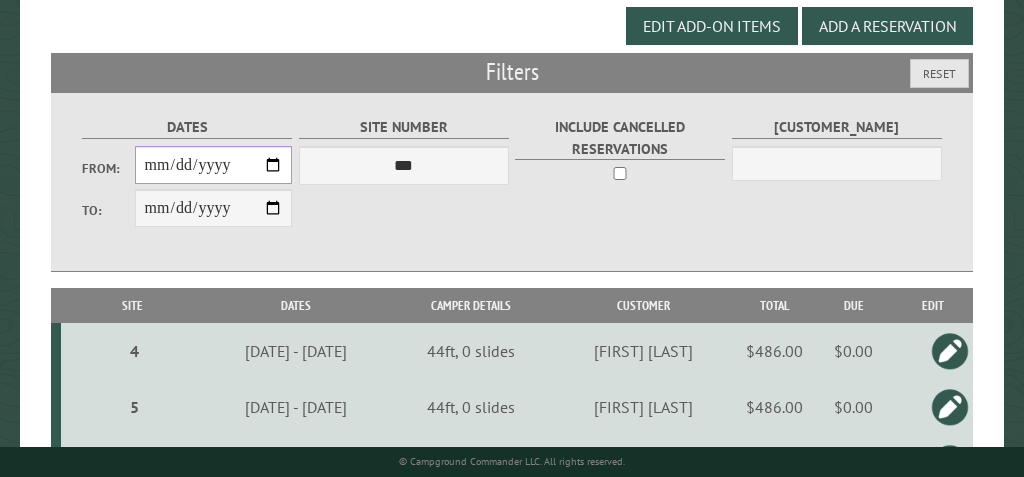 click on "**********" at bounding box center (214, 165) 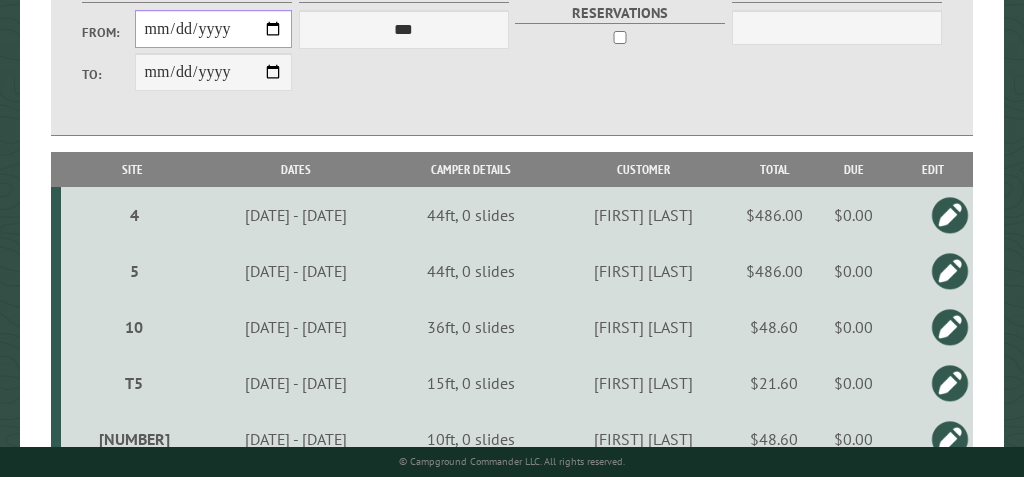 scroll, scrollTop: 406, scrollLeft: 0, axis: vertical 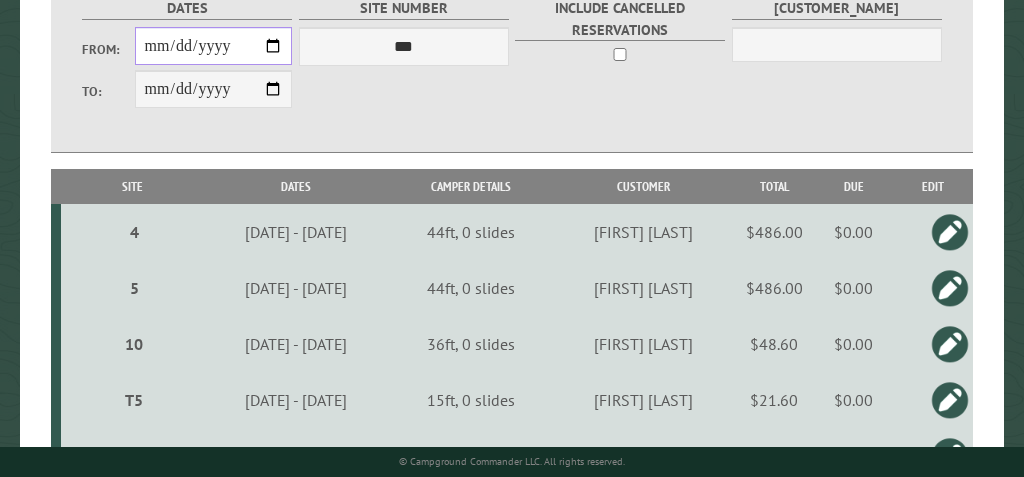 click on "**********" at bounding box center [214, 46] 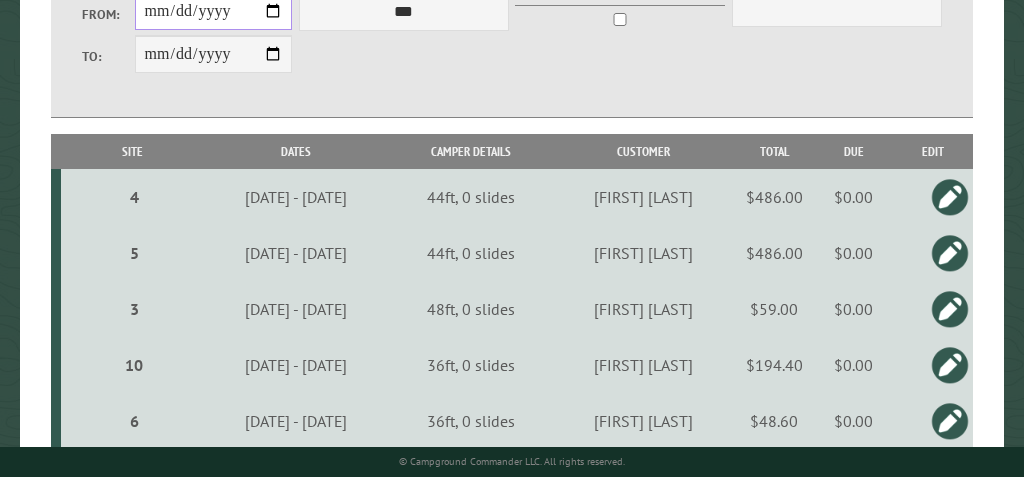 scroll, scrollTop: 415, scrollLeft: 0, axis: vertical 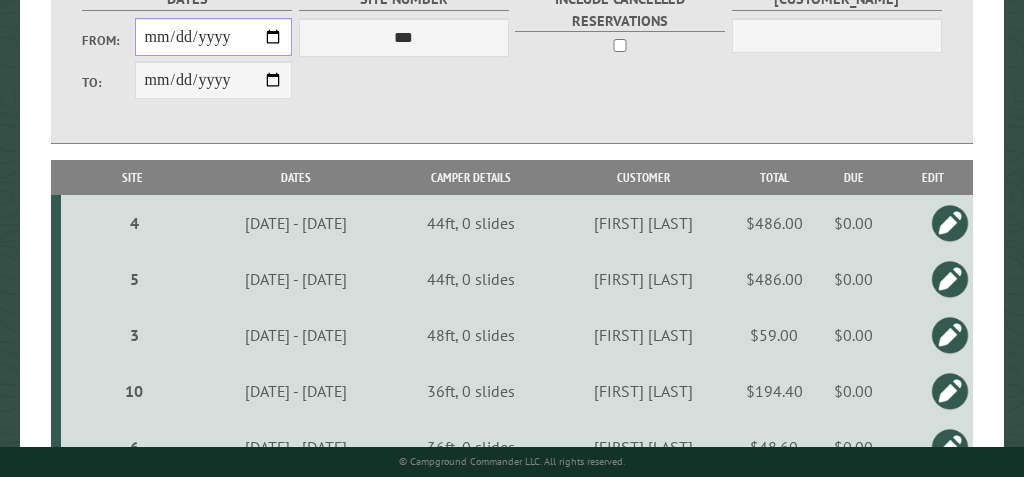 click on "**********" at bounding box center [214, 37] 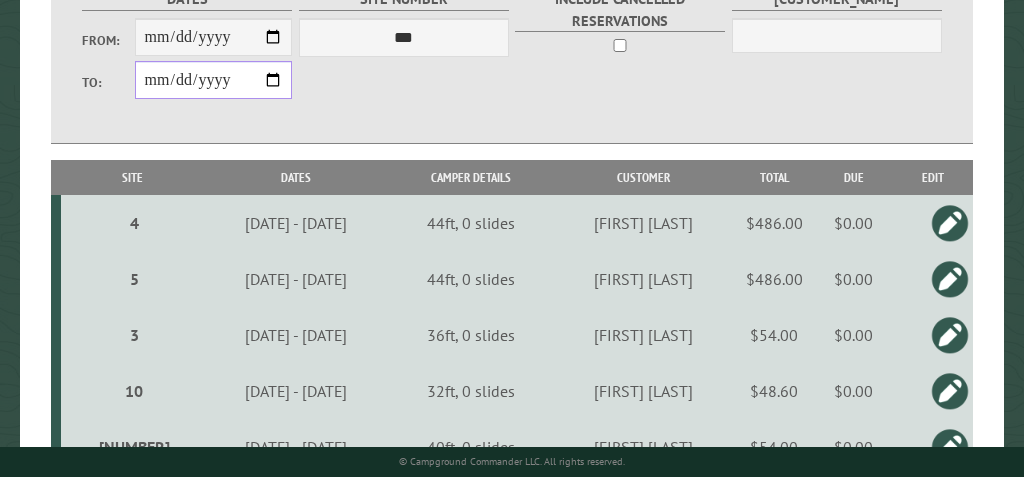click on "**********" at bounding box center (214, 80) 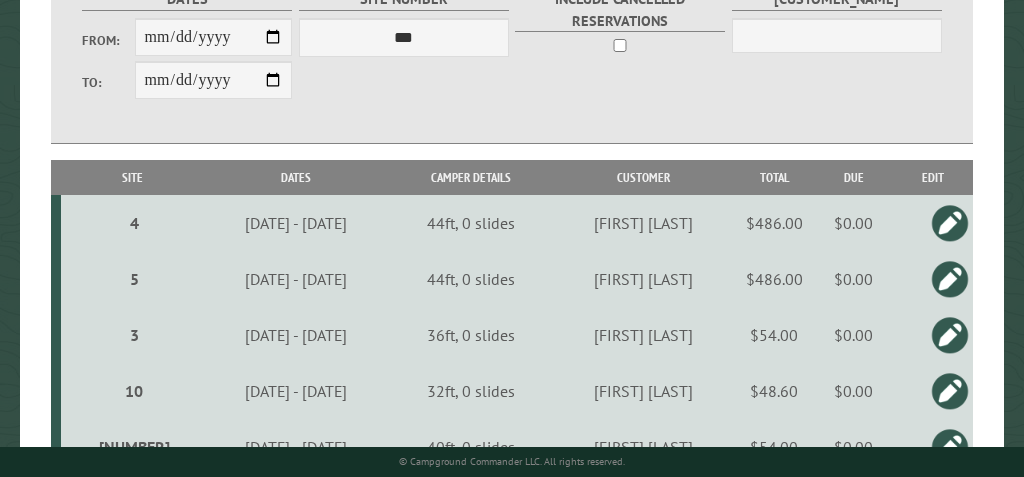 click at bounding box center (950, 391) 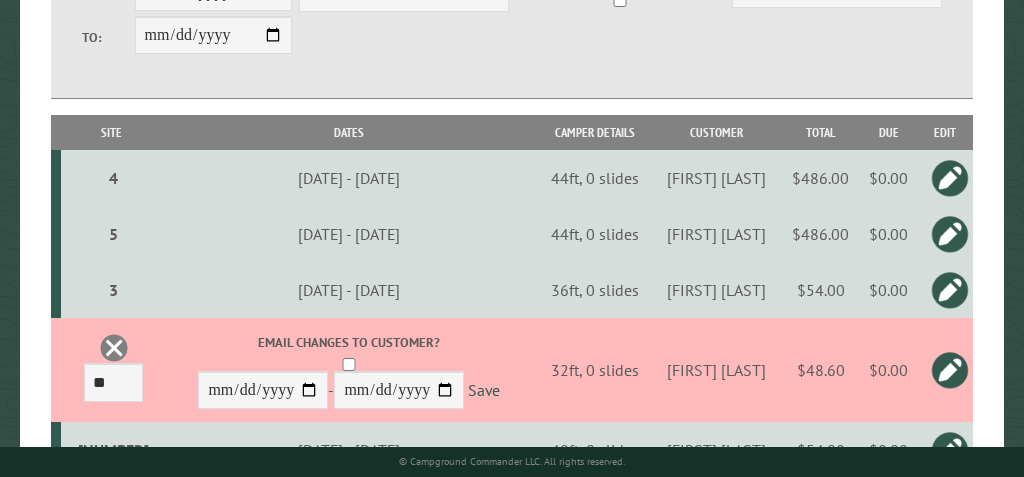 scroll, scrollTop: 462, scrollLeft: 0, axis: vertical 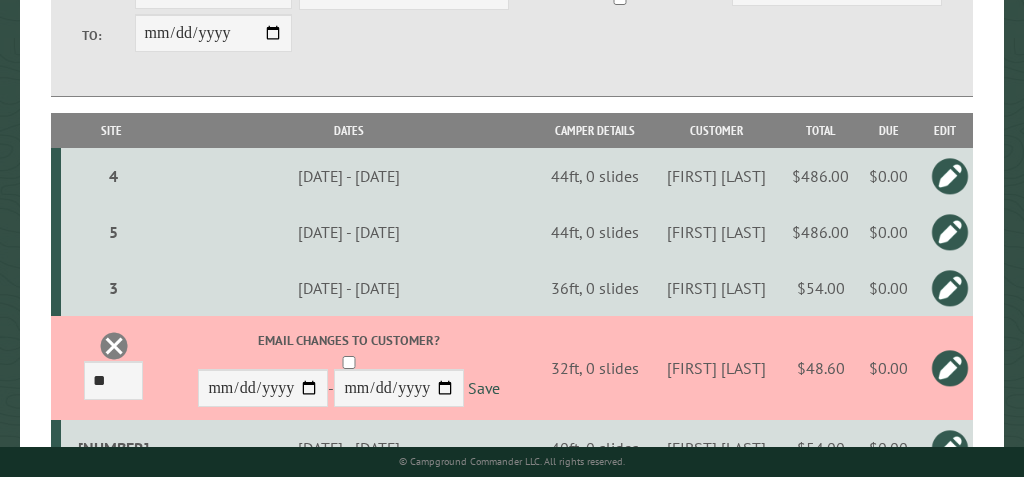 click at bounding box center (950, 368) 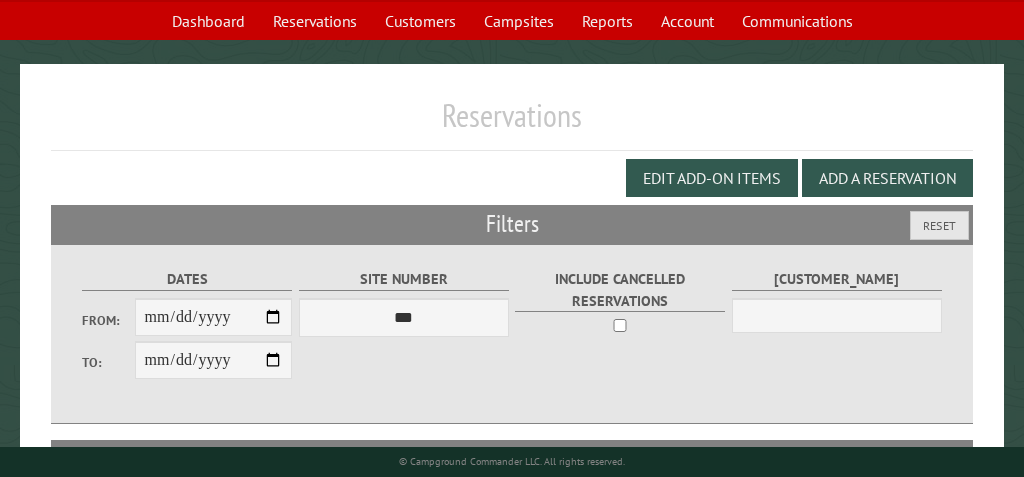 scroll, scrollTop: 0, scrollLeft: 0, axis: both 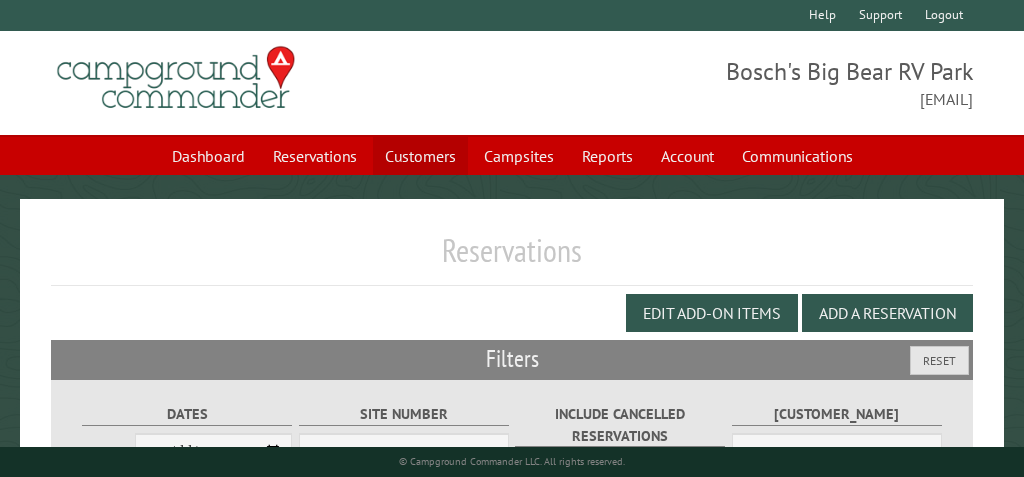 click on "Customers" at bounding box center [420, 156] 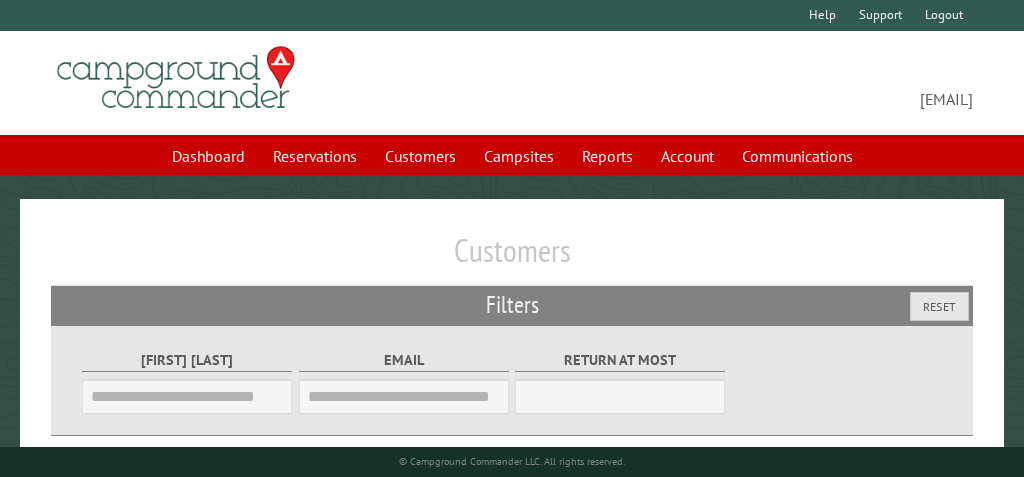 scroll, scrollTop: 0, scrollLeft: 0, axis: both 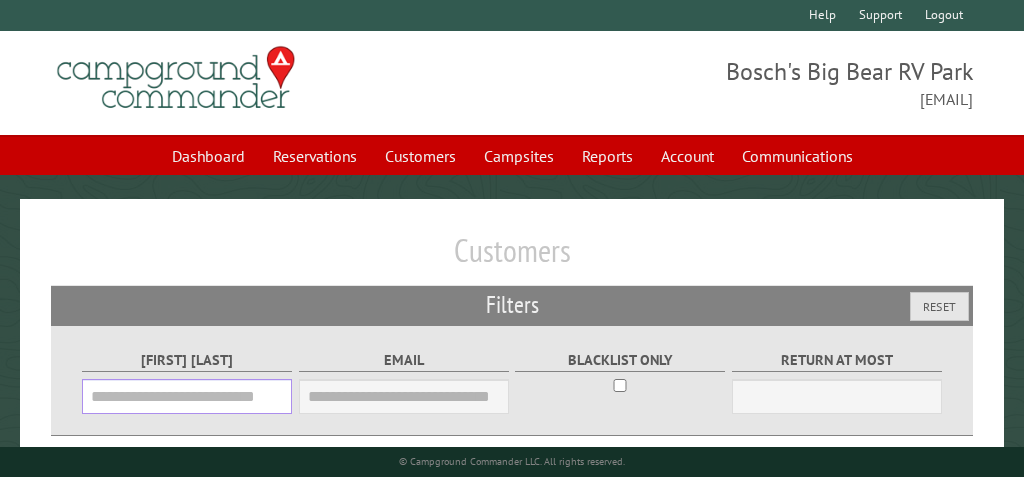 click on "Customer Name" at bounding box center (187, 396) 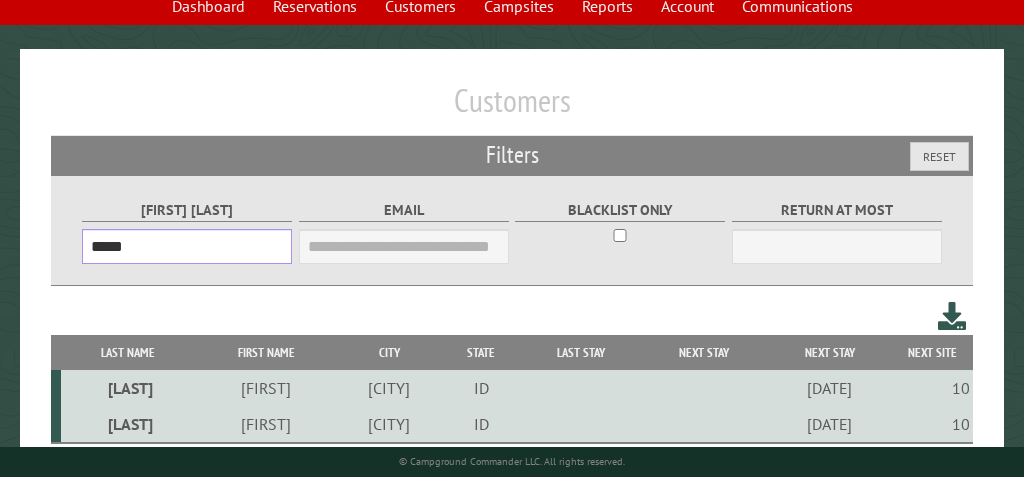 scroll, scrollTop: 203, scrollLeft: 0, axis: vertical 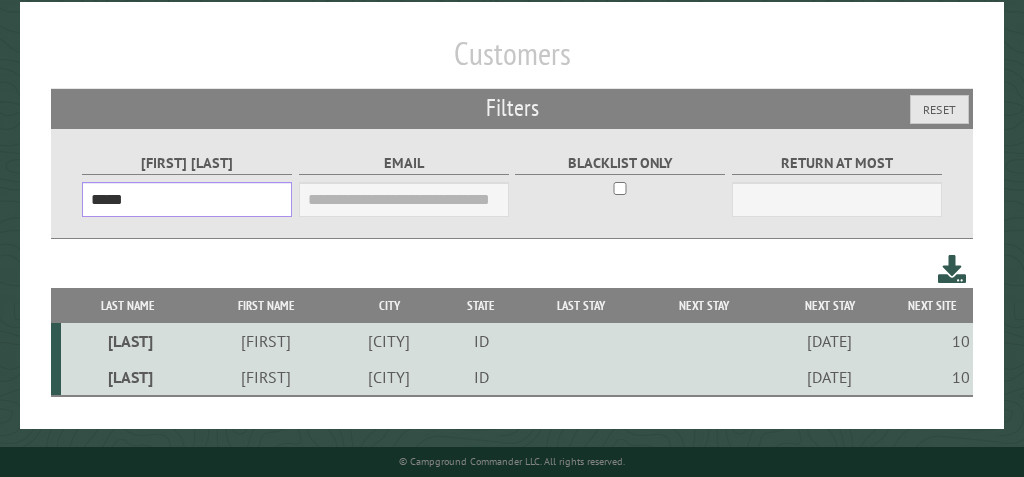 type on "*****" 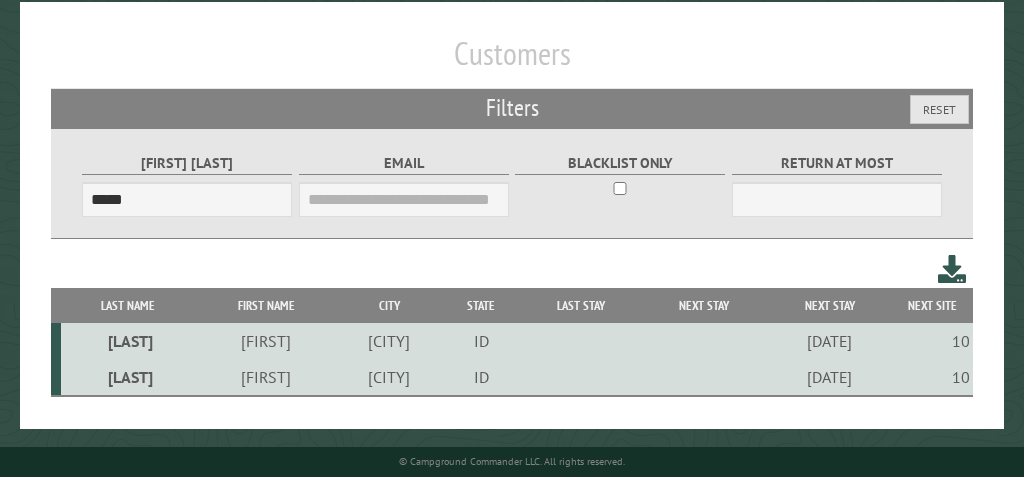 click on "sasso" at bounding box center (128, 341) 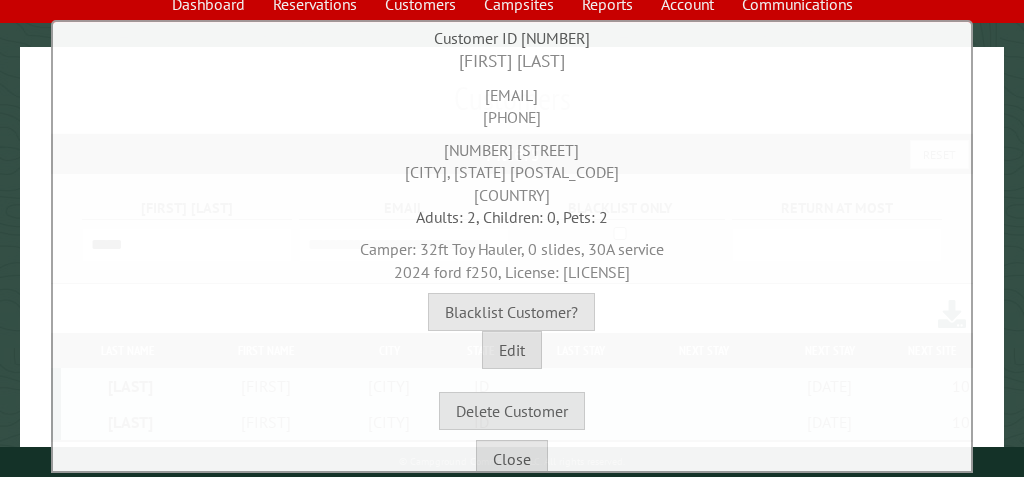scroll, scrollTop: 169, scrollLeft: 0, axis: vertical 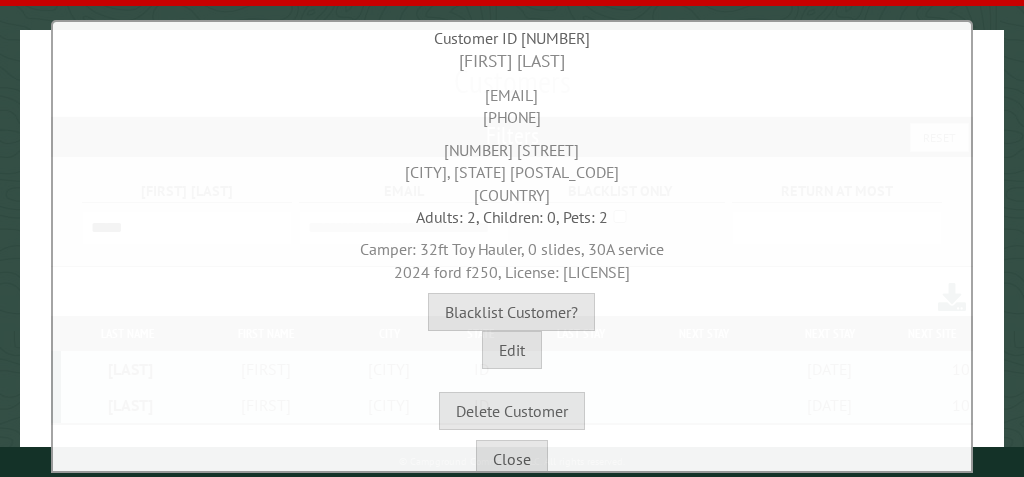drag, startPoint x: 437, startPoint y: 94, endPoint x: 592, endPoint y: 100, distance: 155.11609 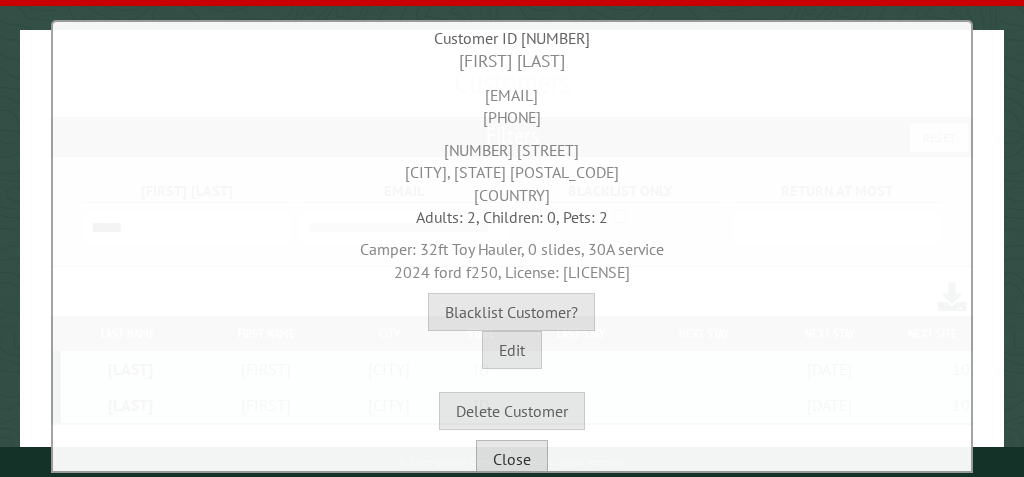 click on "Close" at bounding box center (512, 459) 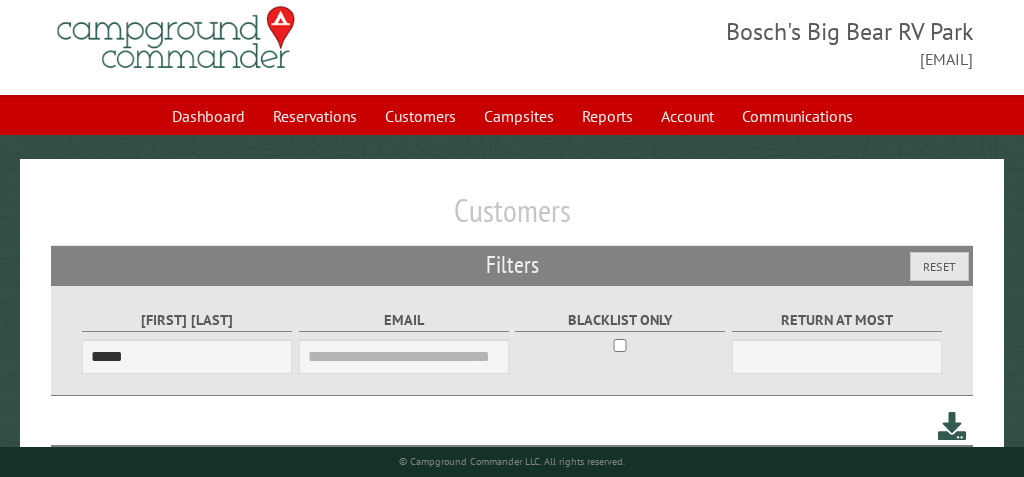 scroll, scrollTop: 34, scrollLeft: 0, axis: vertical 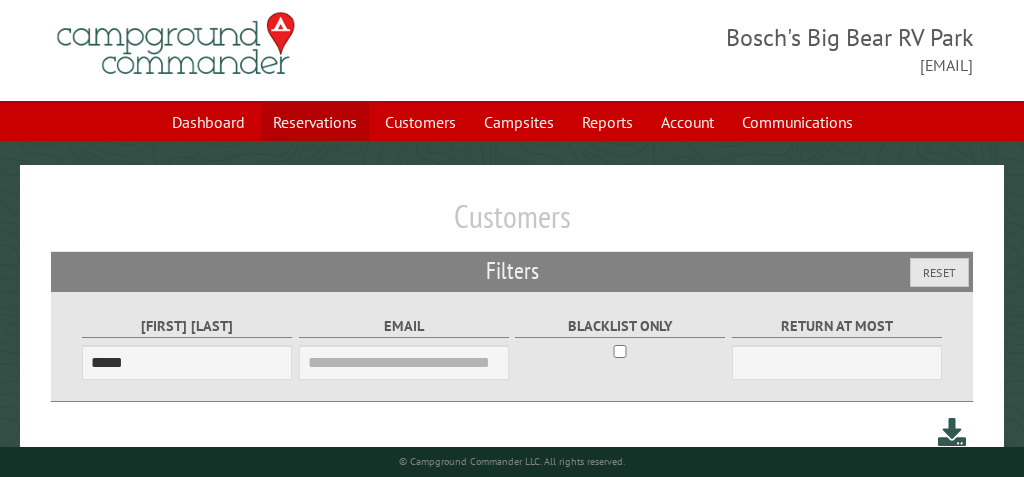 click on "Reservations" at bounding box center [315, 122] 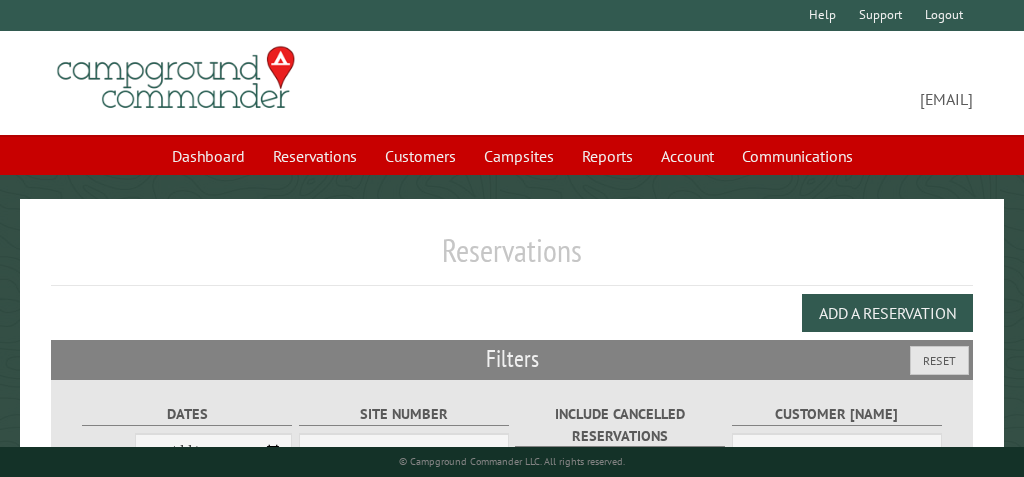 scroll, scrollTop: 0, scrollLeft: 0, axis: both 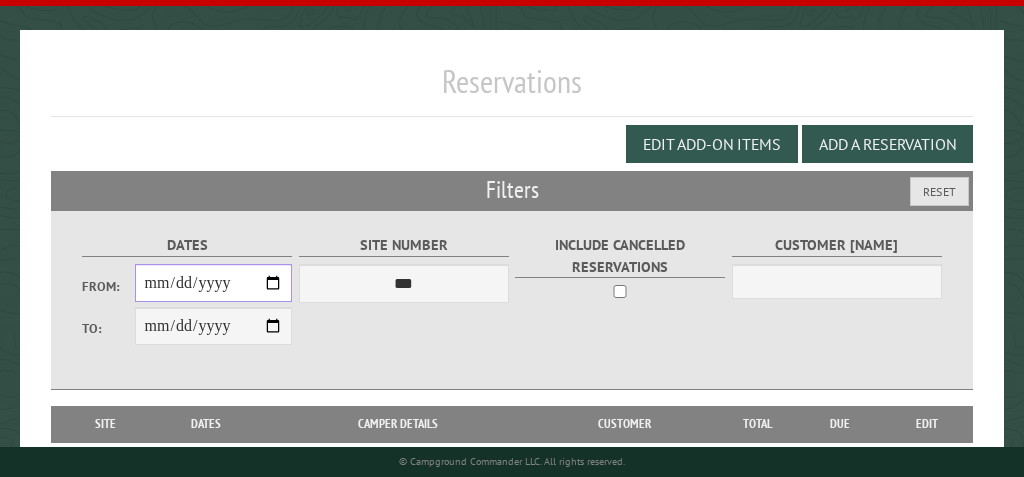 click on "From:" at bounding box center [214, 283] 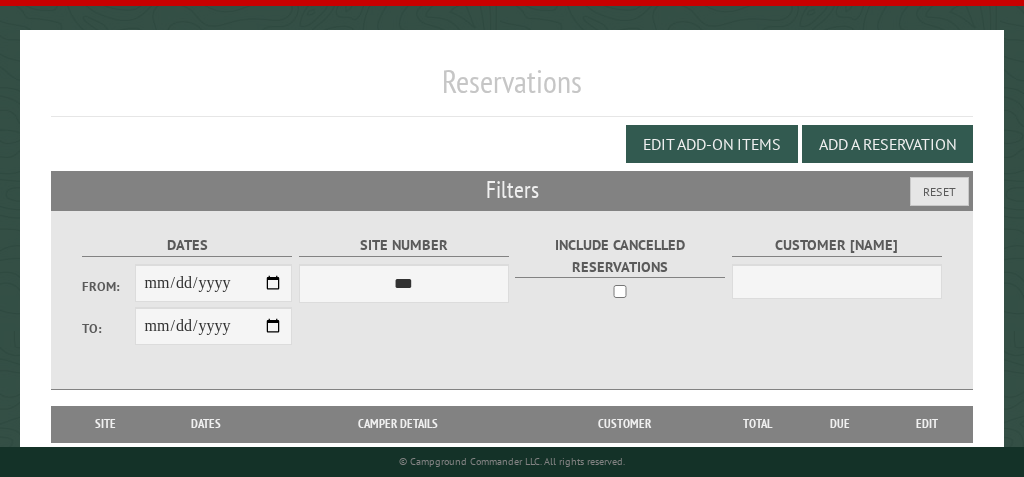click on "Edit Add-on Items
Add a Reservation" at bounding box center (512, 144) 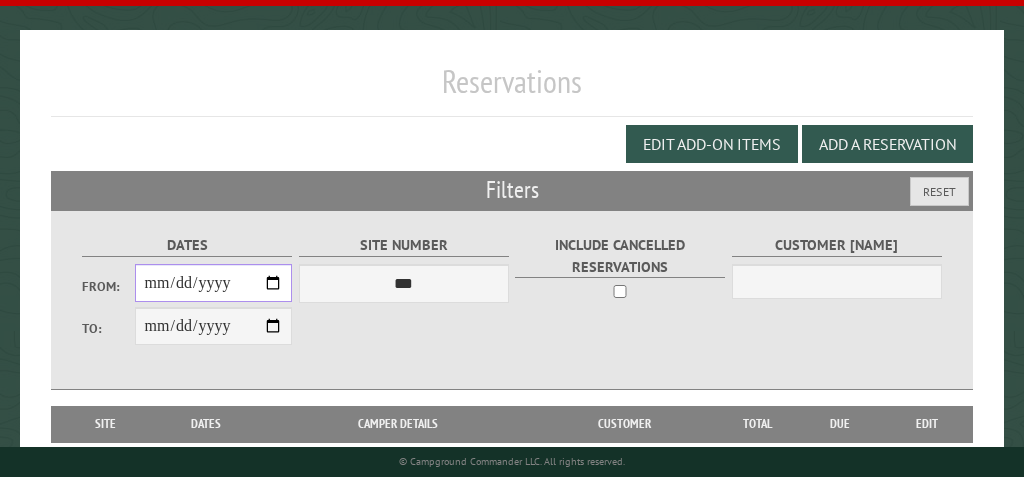click on "From:" at bounding box center [214, 283] 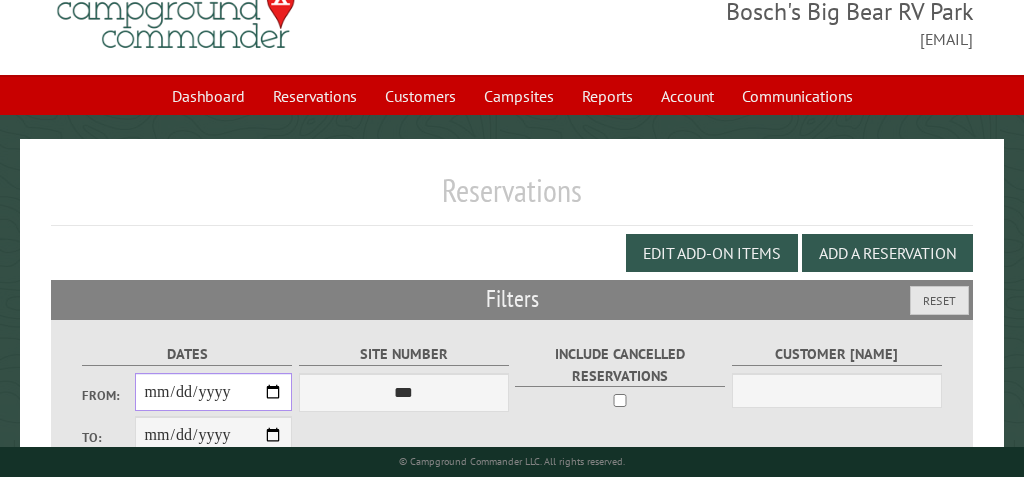 scroll, scrollTop: 20, scrollLeft: 0, axis: vertical 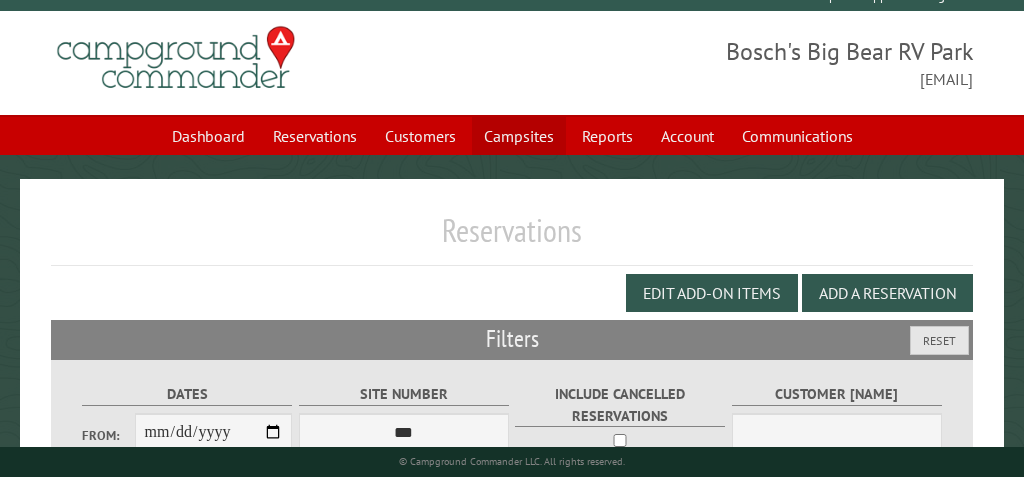 click on "Campsites" at bounding box center [519, 136] 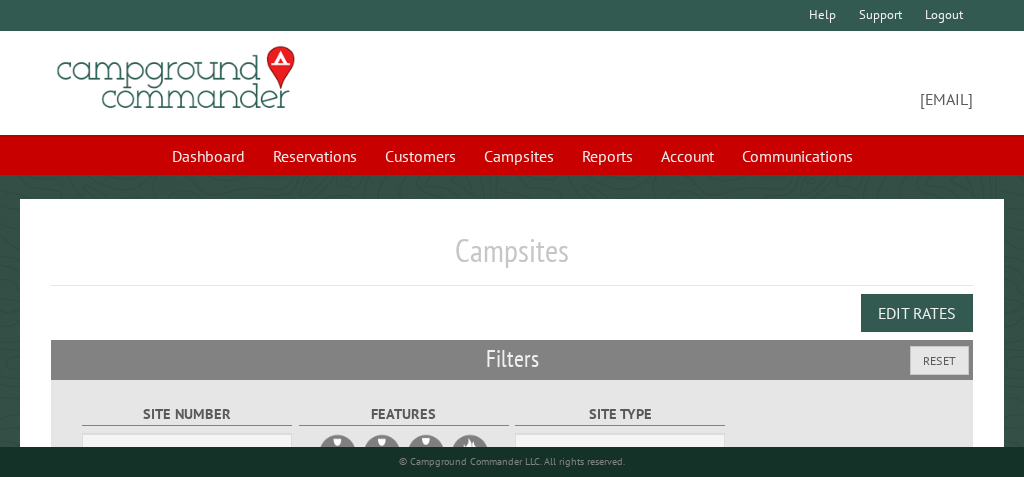scroll, scrollTop: 0, scrollLeft: 0, axis: both 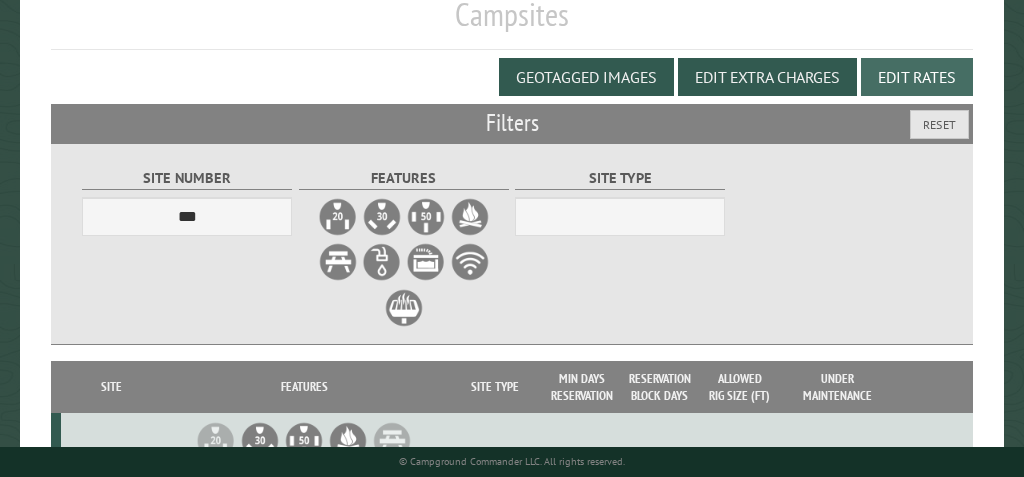 click on "Edit Rates" at bounding box center [917, 77] 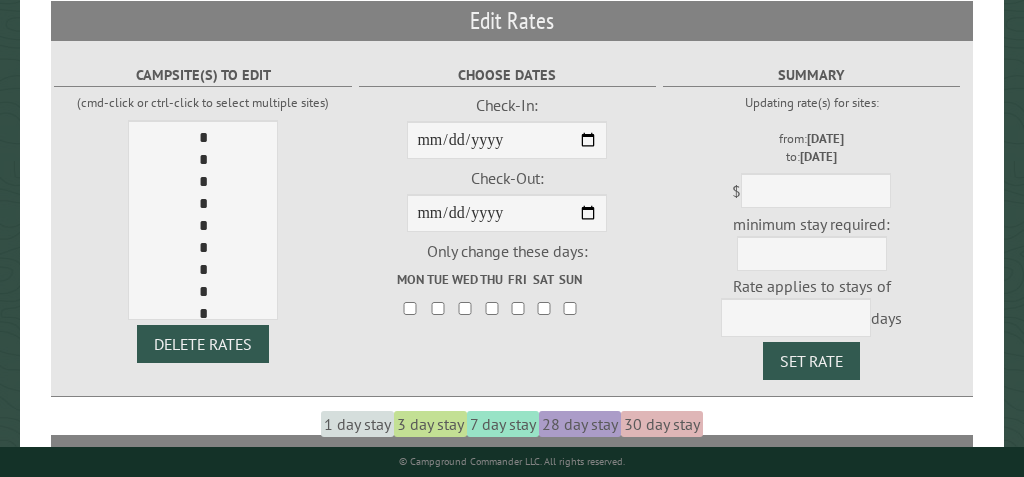 scroll, scrollTop: 341, scrollLeft: 0, axis: vertical 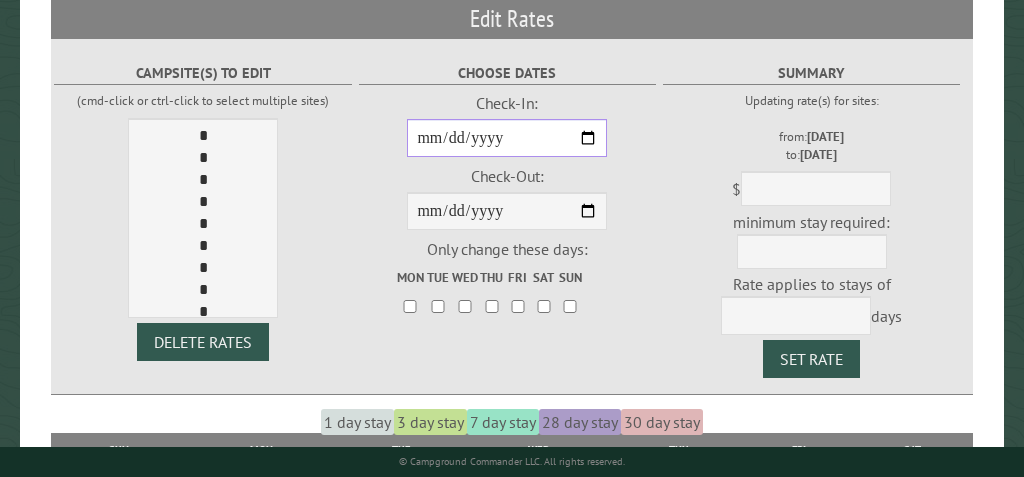click on "**********" at bounding box center (507, 138) 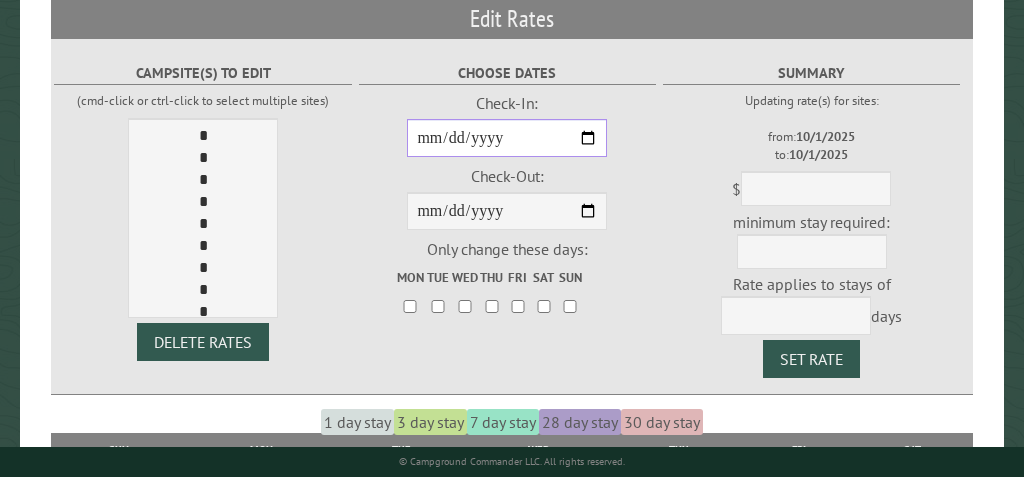 type on "**********" 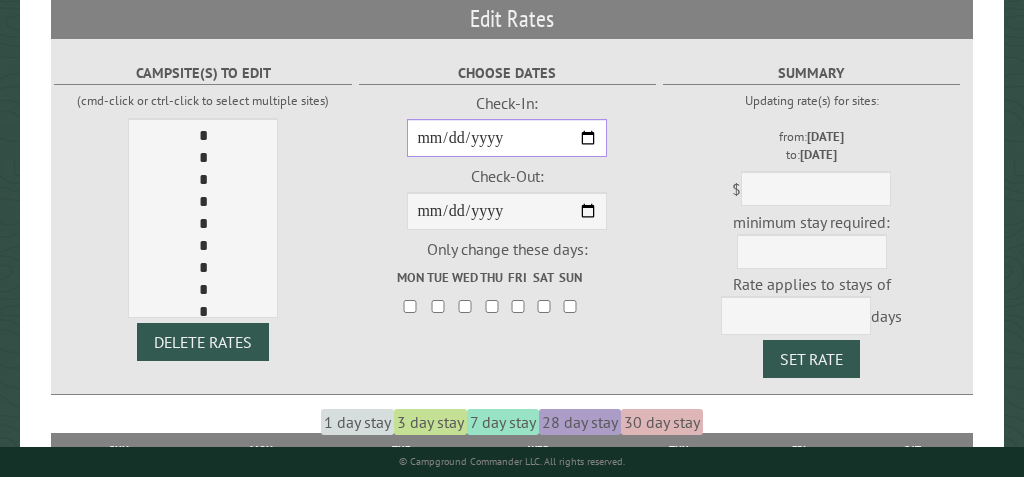 type on "**********" 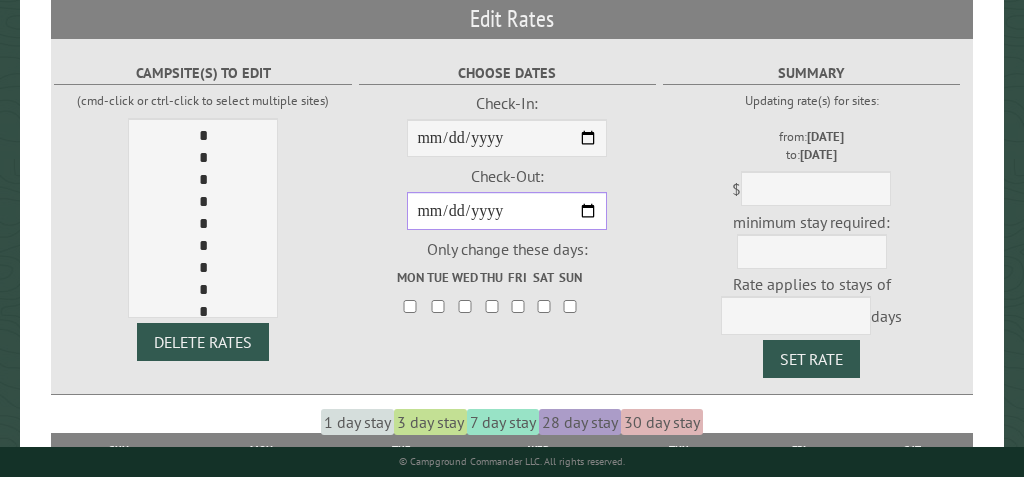 click on "**********" at bounding box center (507, 211) 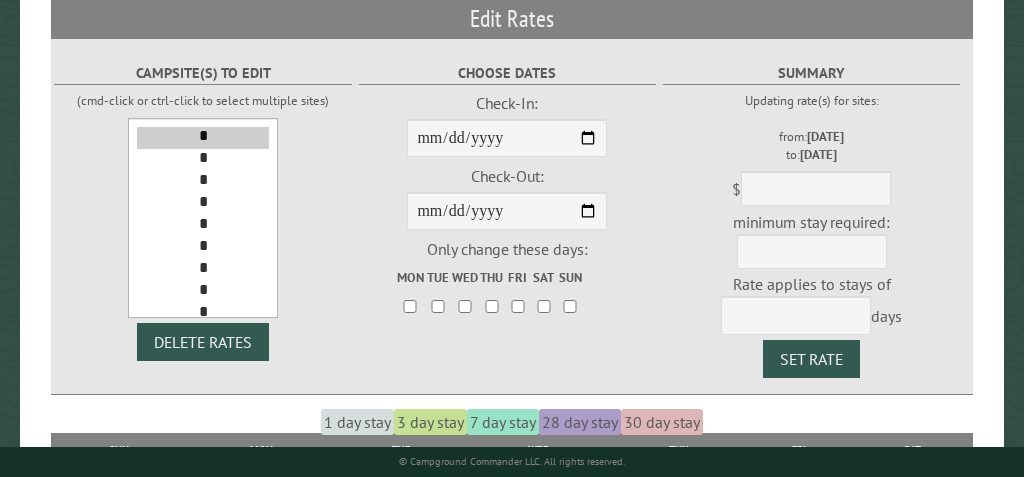 click on "*" at bounding box center (203, 160) 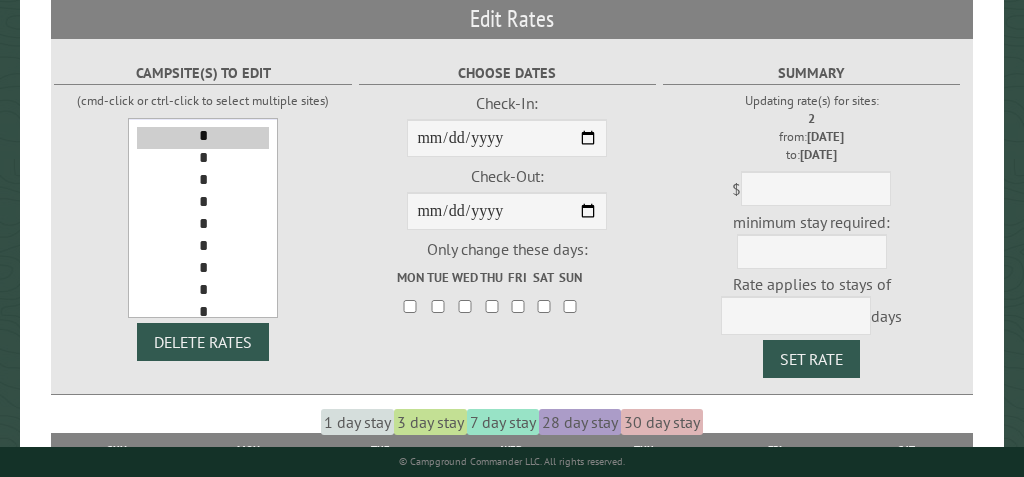 click on "*" at bounding box center (203, 182) 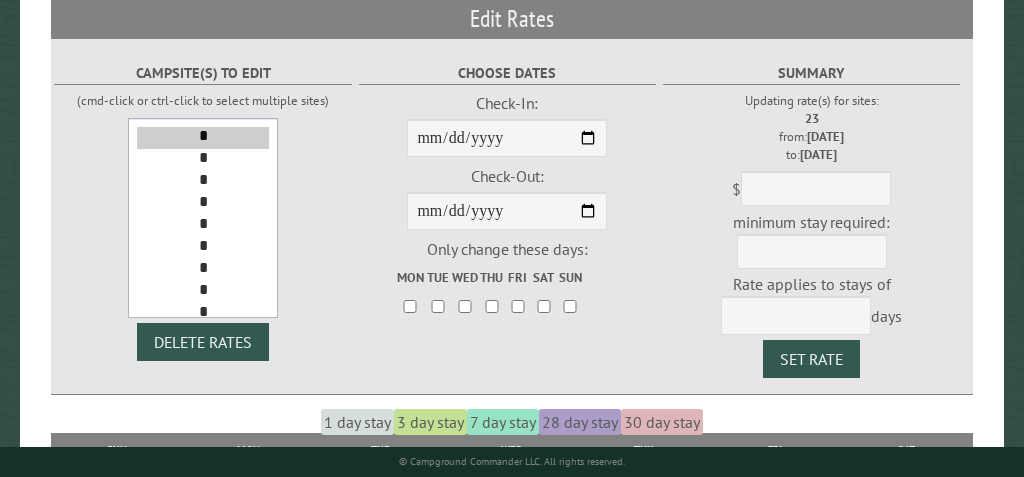 select on "****" 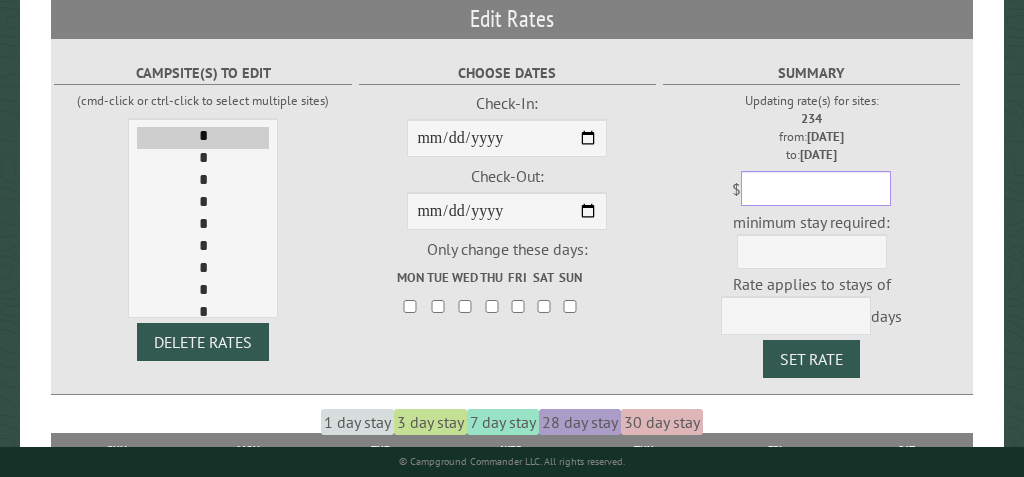 click at bounding box center [816, 188] 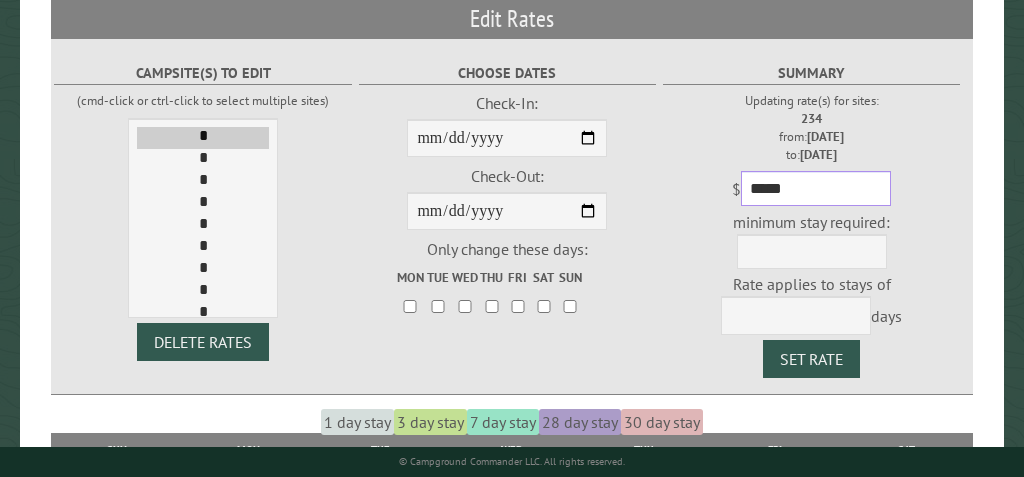 type on "*****" 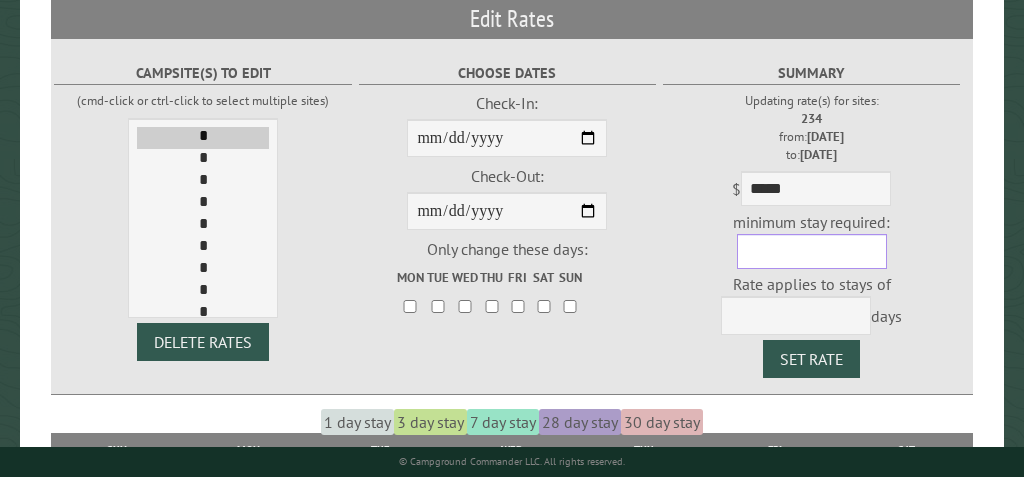 click at bounding box center [812, 251] 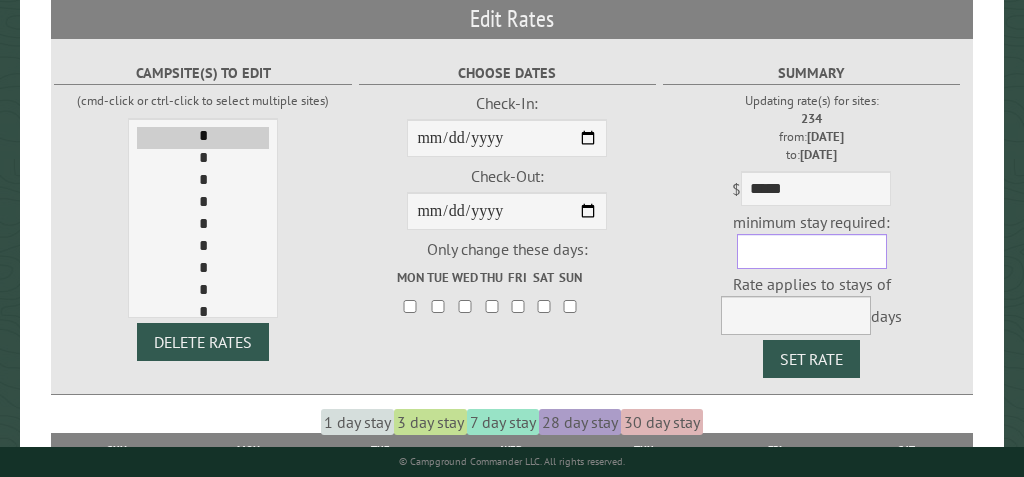 type on "*" 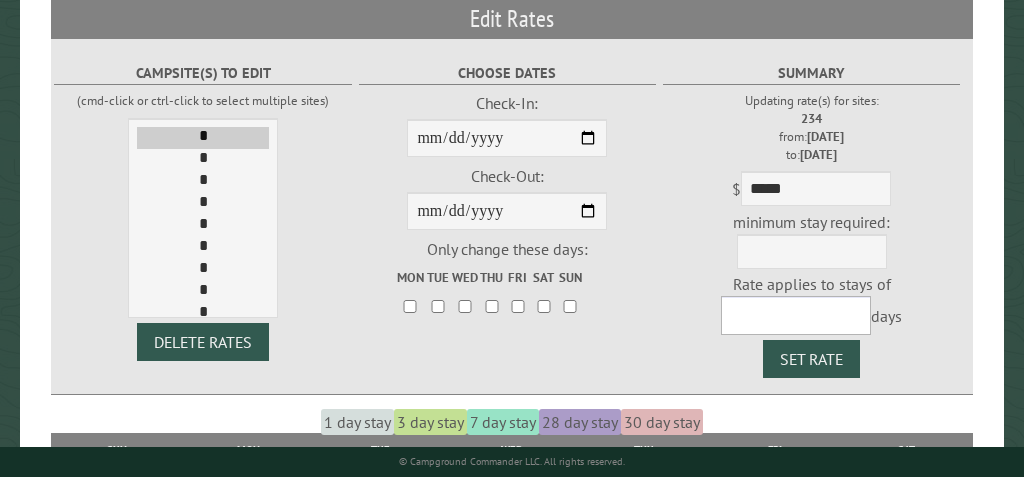 click on "* * * ** **" at bounding box center (796, 315) 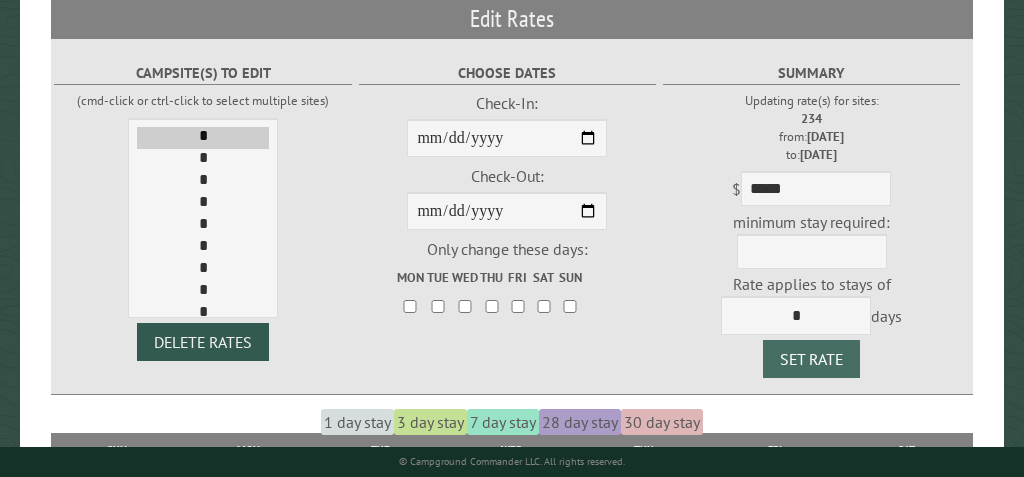 click on "Set Rate" at bounding box center [811, 359] 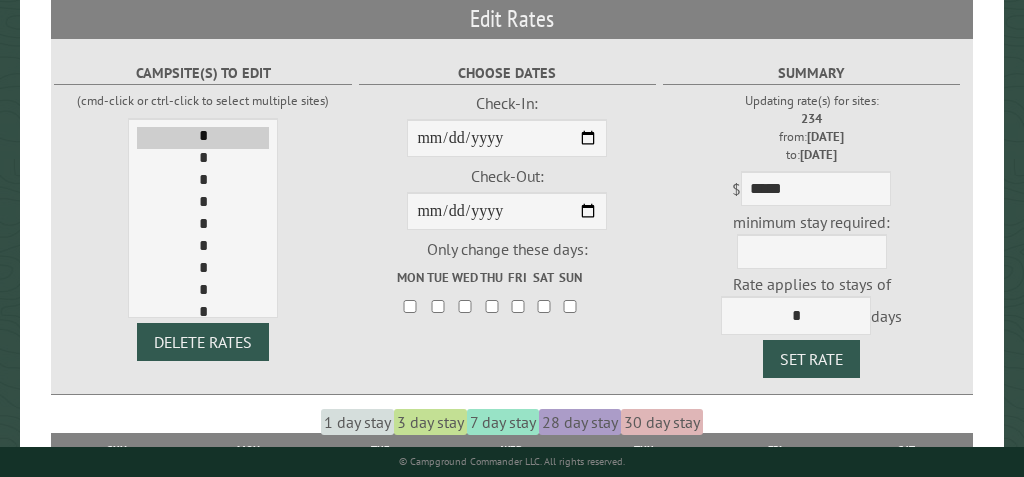 click on "Campsite(s) to edit
(cmd-click or ctrl-click to select multiple sites)
* * * * * * * * * ** ** ** ** ** ** ** ** ** ** ** ** ** ** ** ***" at bounding box center (203, 189) 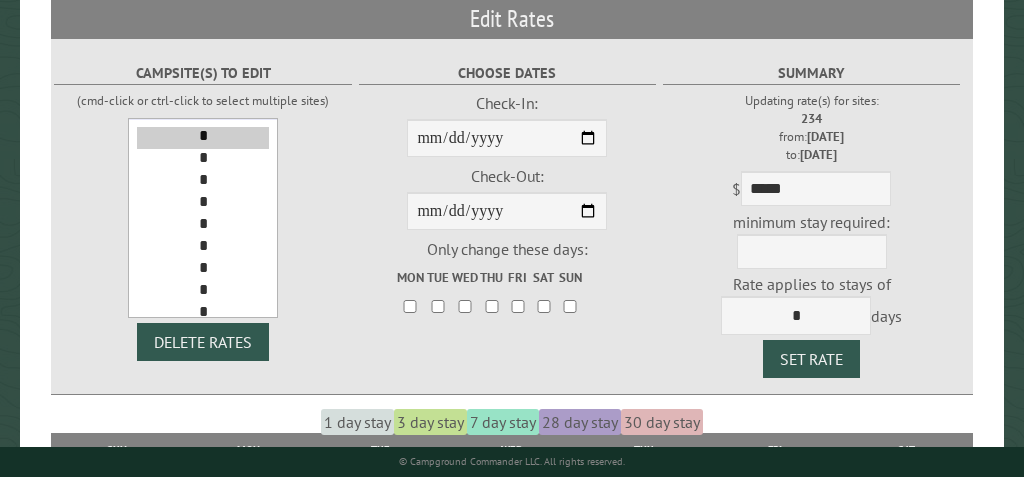 click on "*" at bounding box center [203, 226] 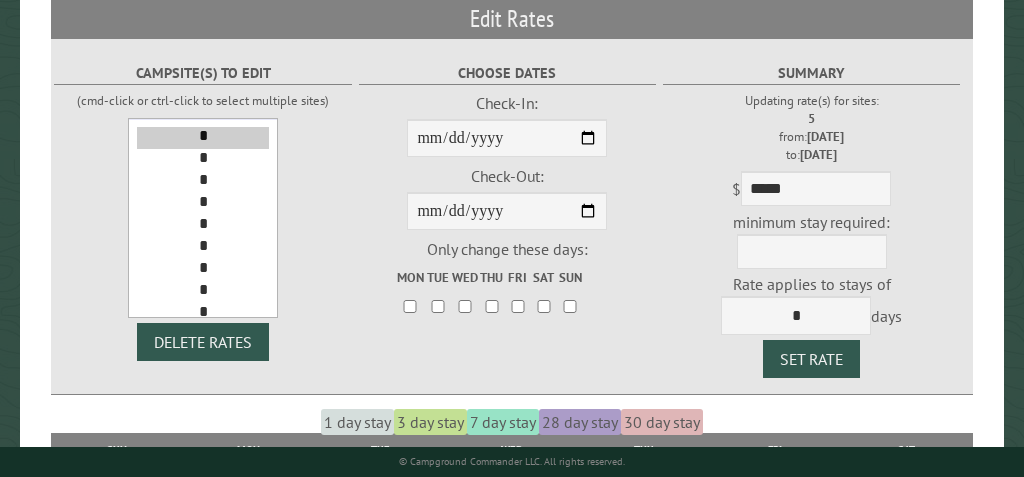 click on "*" at bounding box center [203, 248] 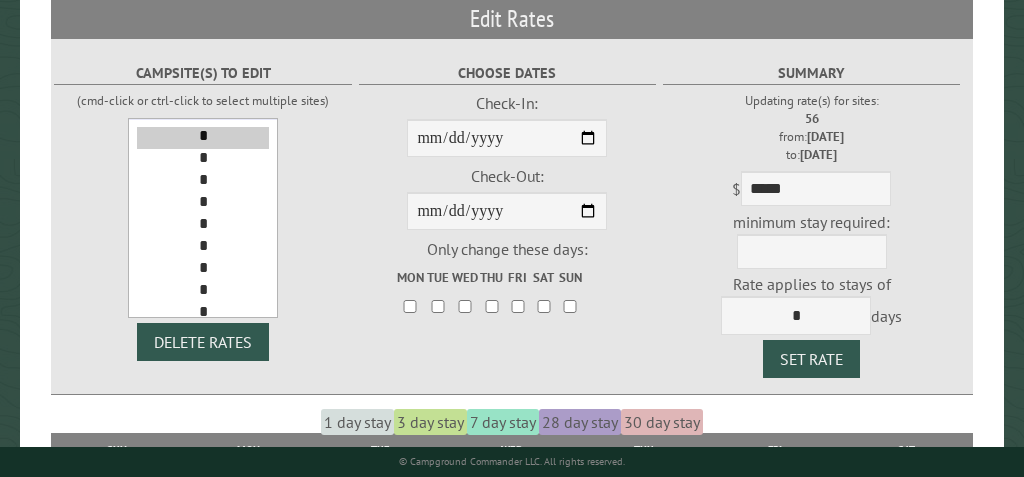 click on "*" at bounding box center (203, 270) 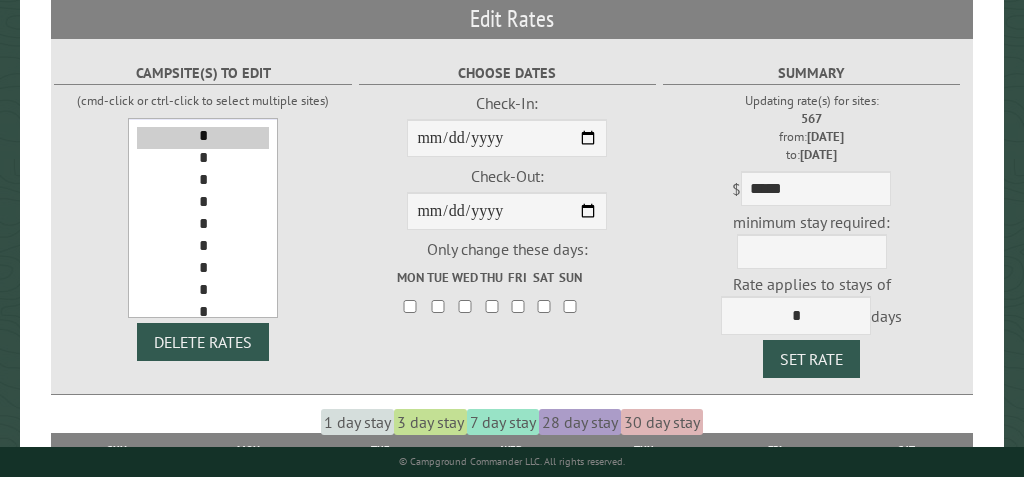 click on "*" at bounding box center [203, 292] 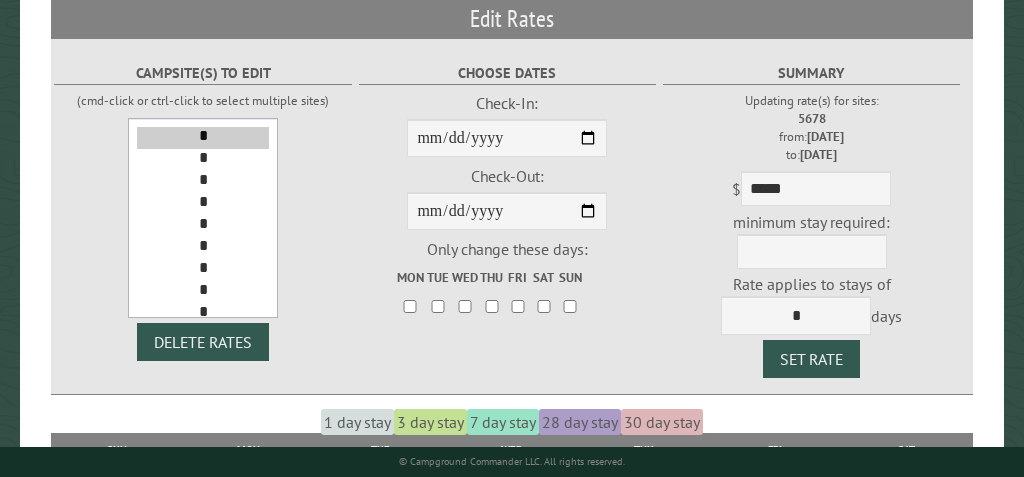 click on "*" at bounding box center (203, 314) 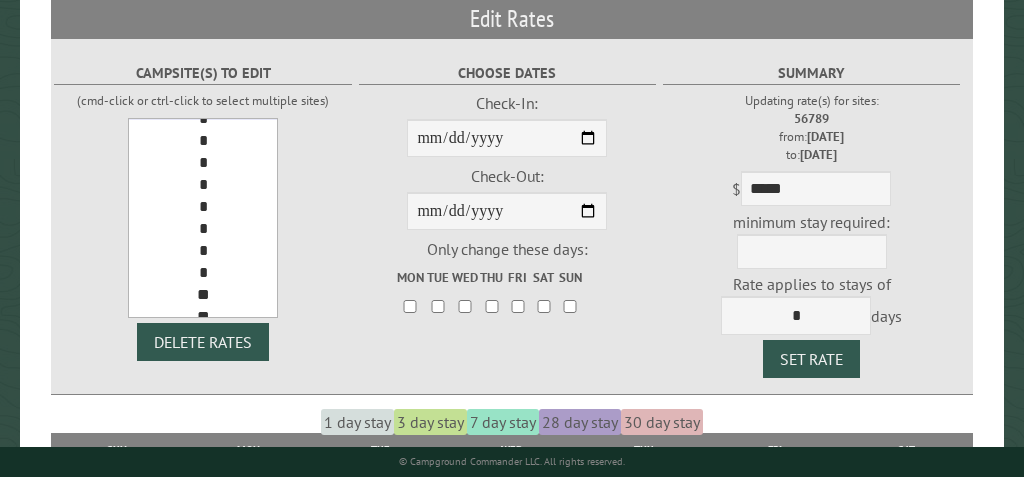 scroll, scrollTop: 65, scrollLeft: 0, axis: vertical 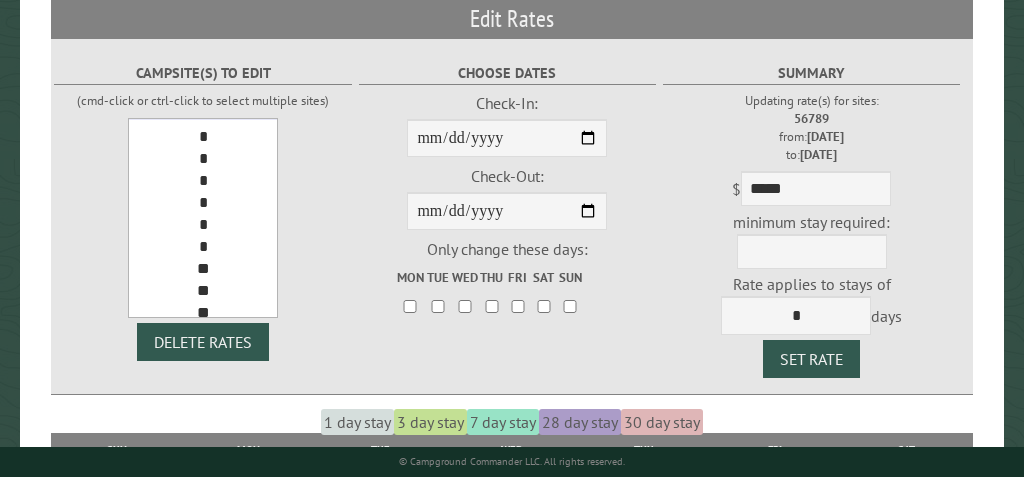 select on "****" 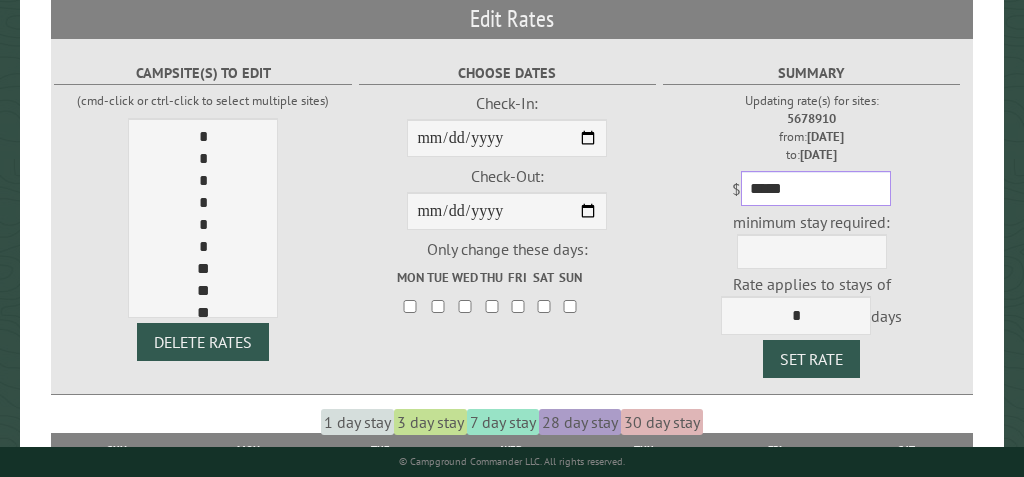 click on "*****" at bounding box center (816, 188) 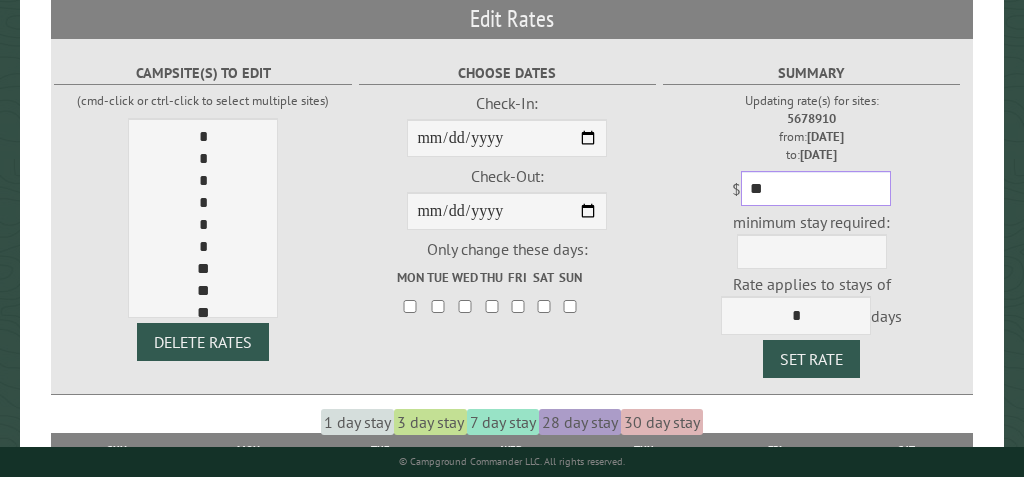 type on "*" 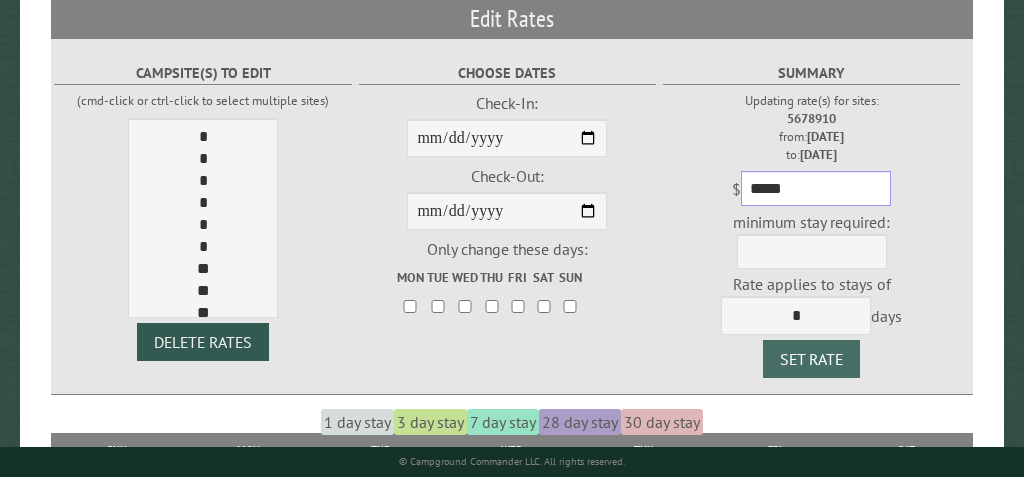 type on "*****" 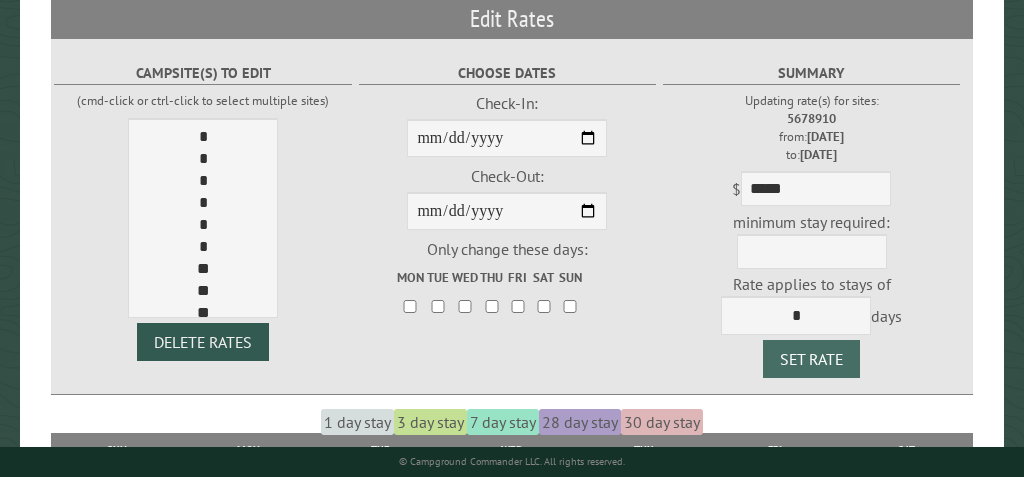 click on "Set Rate" at bounding box center (811, 359) 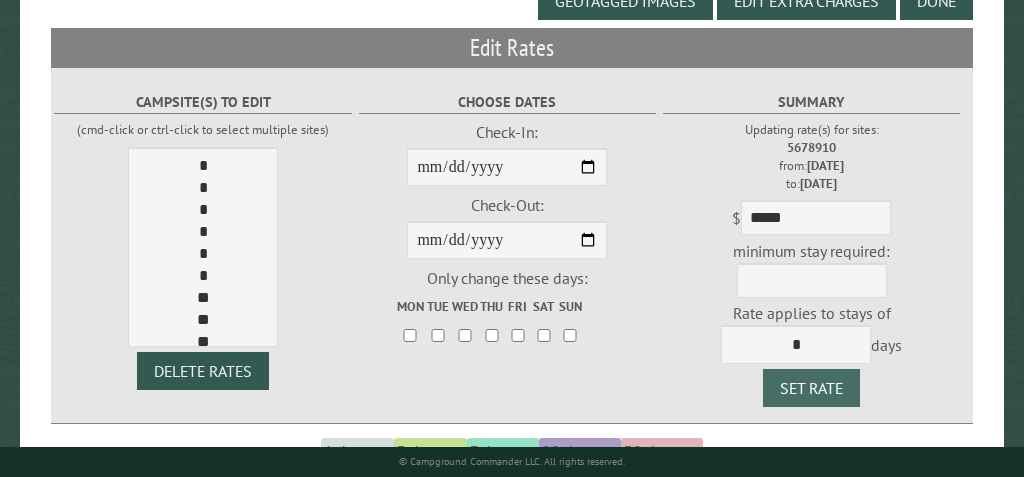 scroll, scrollTop: 305, scrollLeft: 0, axis: vertical 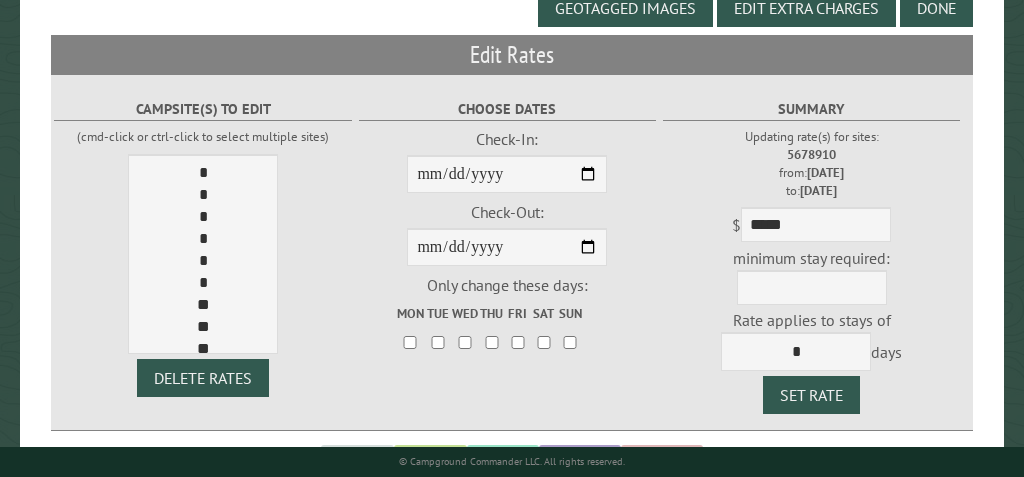 click on "**********" at bounding box center (507, 237) 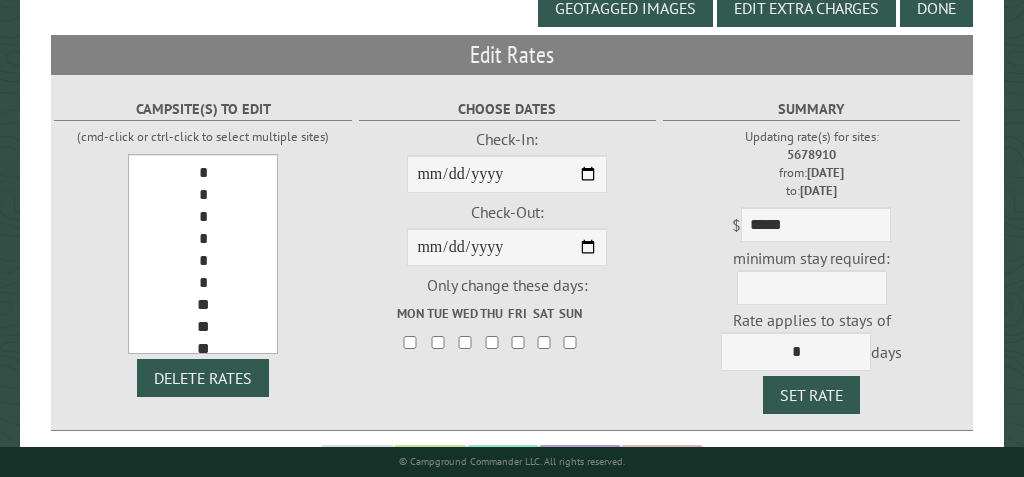 drag, startPoint x: 264, startPoint y: 223, endPoint x: 276, endPoint y: 169, distance: 55.31727 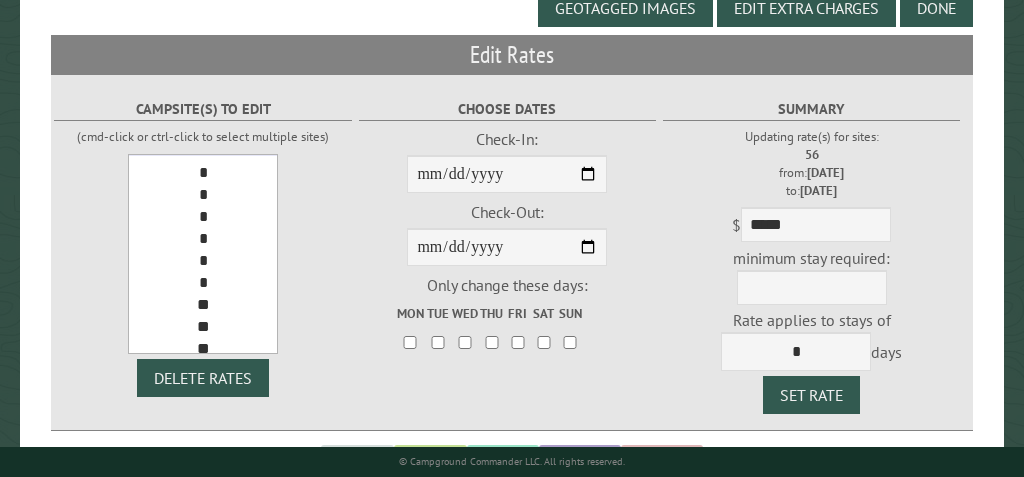 scroll, scrollTop: 0, scrollLeft: 0, axis: both 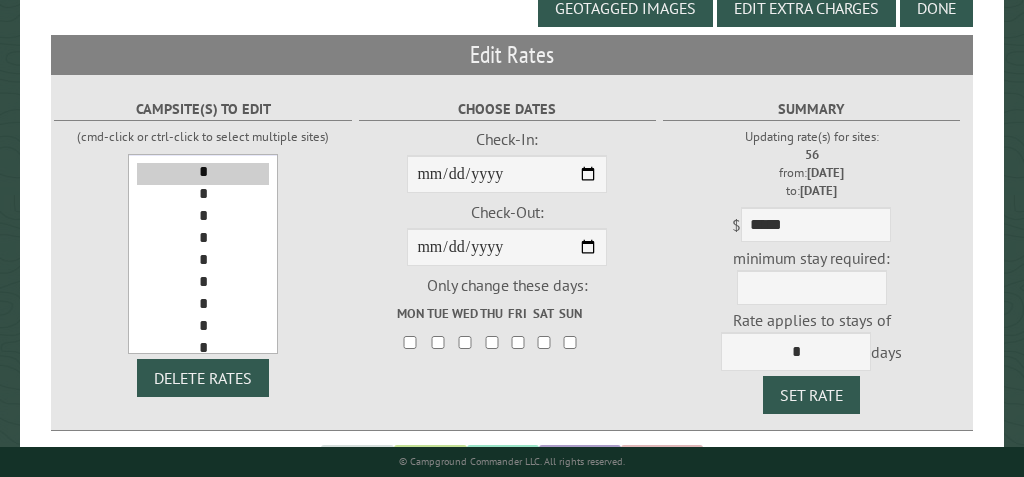 drag, startPoint x: 272, startPoint y: 205, endPoint x: 277, endPoint y: 142, distance: 63.1981 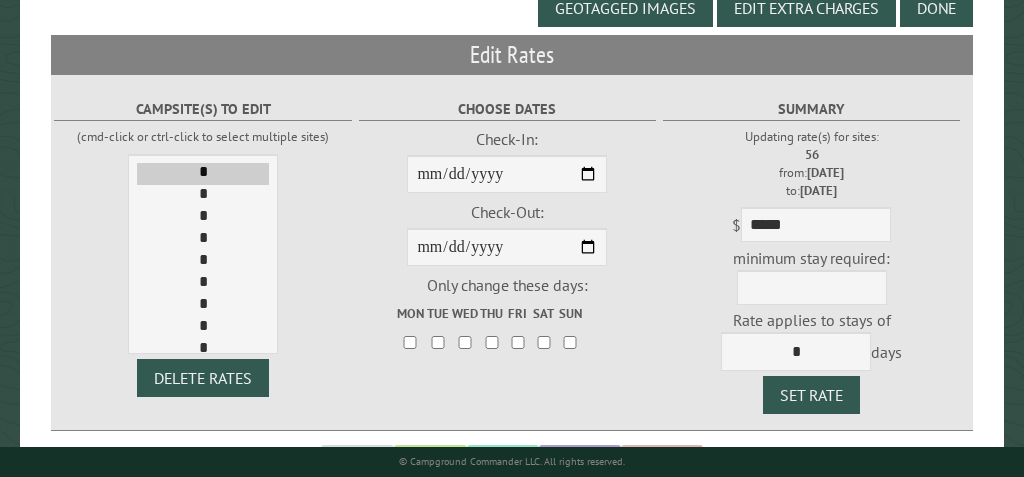 click on "Campsite(s) to edit
(cmd-click or ctrl-click to select multiple sites)
* * * * * * * * * ** ** ** ** ** ** ** ** ** ** ** ** ** ** ** ***" at bounding box center (203, 225) 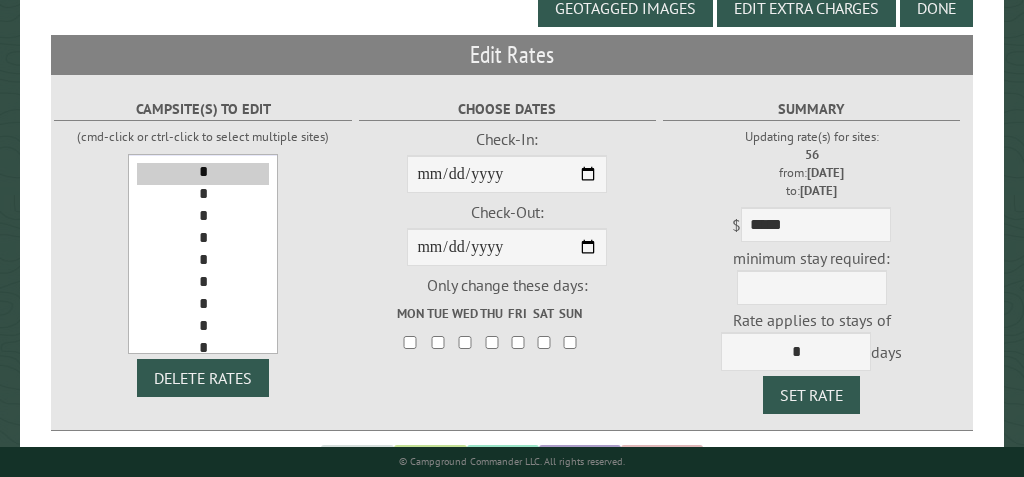select on "****" 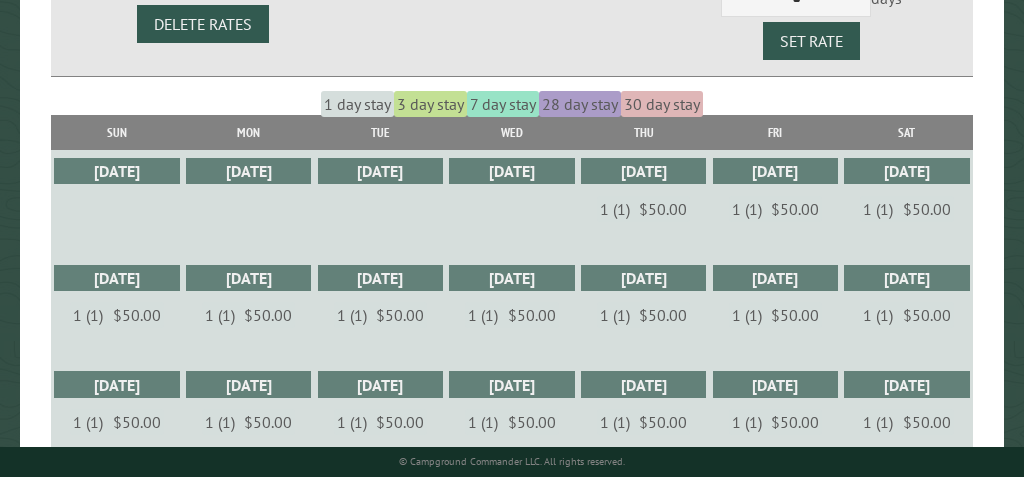 scroll, scrollTop: 673, scrollLeft: 0, axis: vertical 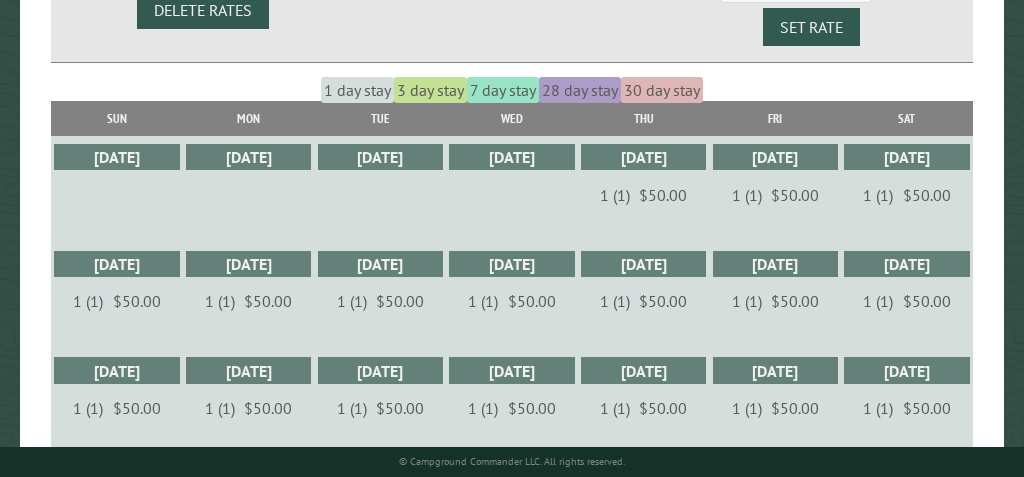 click on "30 day stay" at bounding box center [662, 90] 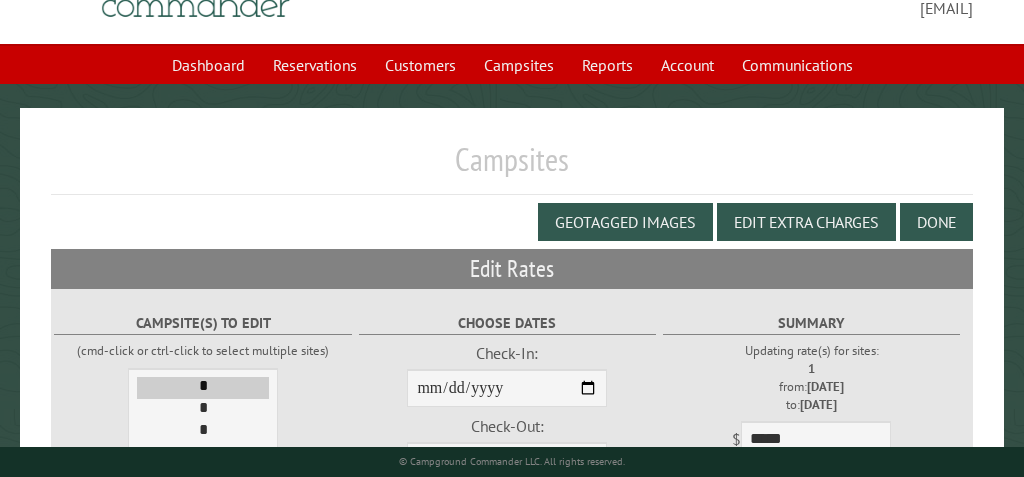 scroll, scrollTop: 89, scrollLeft: 0, axis: vertical 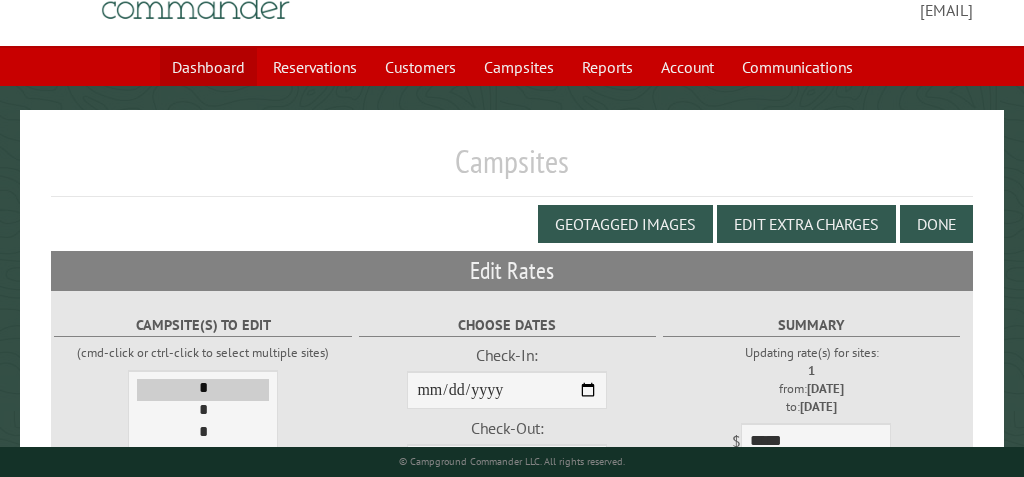 click on "Dashboard" at bounding box center (208, 67) 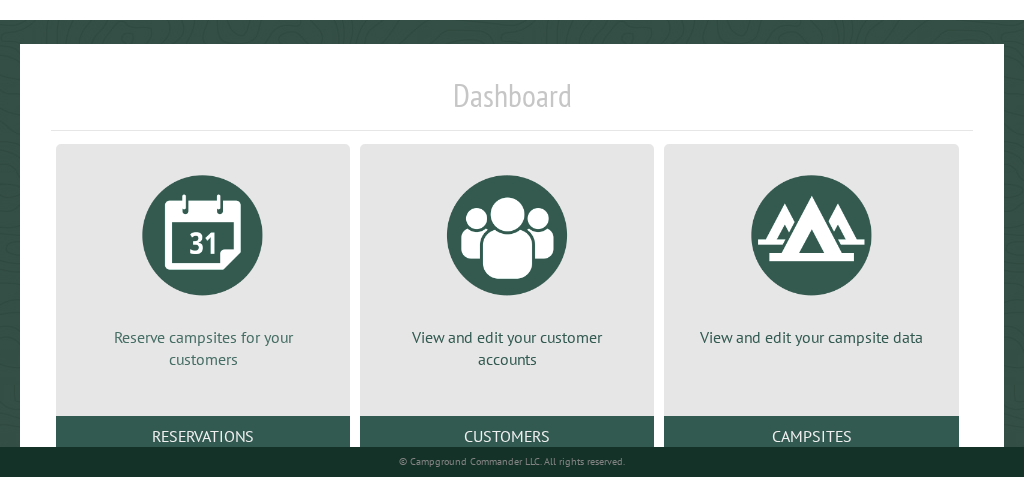 scroll, scrollTop: 116, scrollLeft: 0, axis: vertical 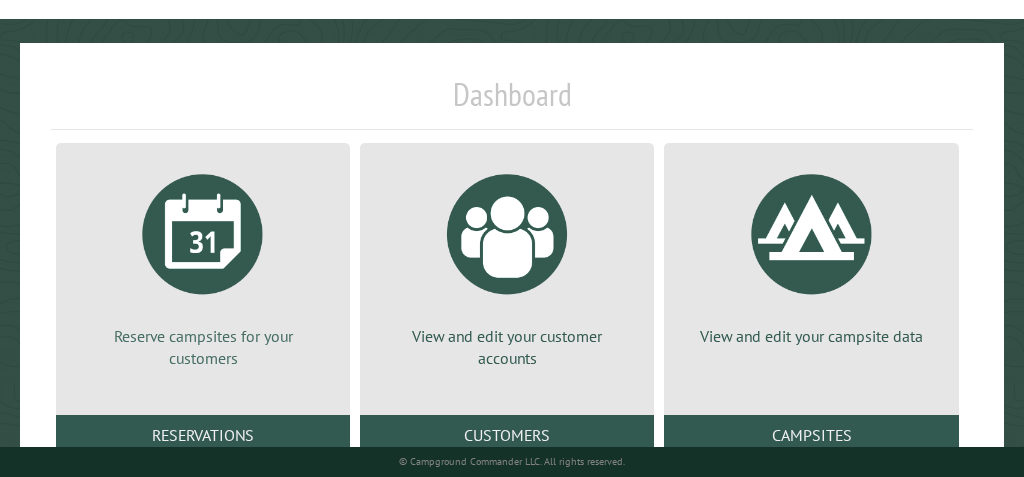 click at bounding box center (203, 234) 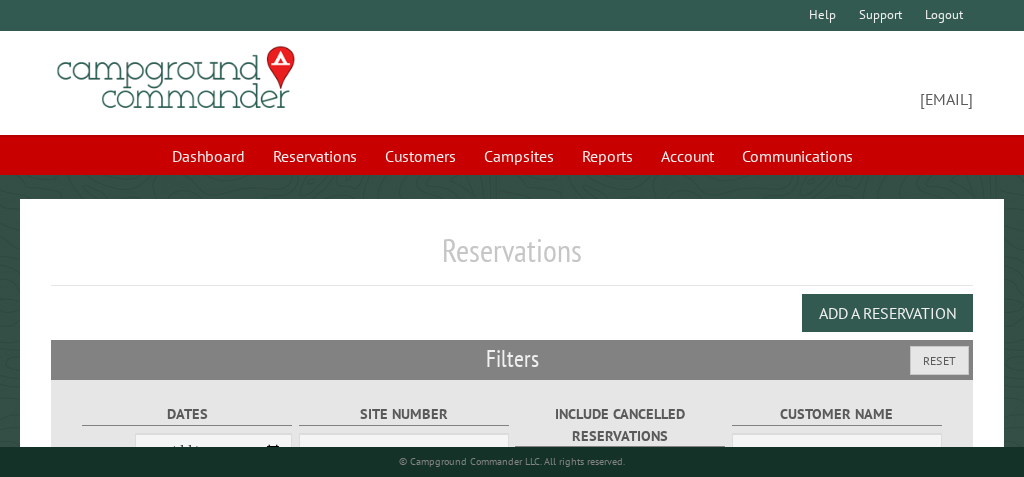 scroll, scrollTop: 0, scrollLeft: 0, axis: both 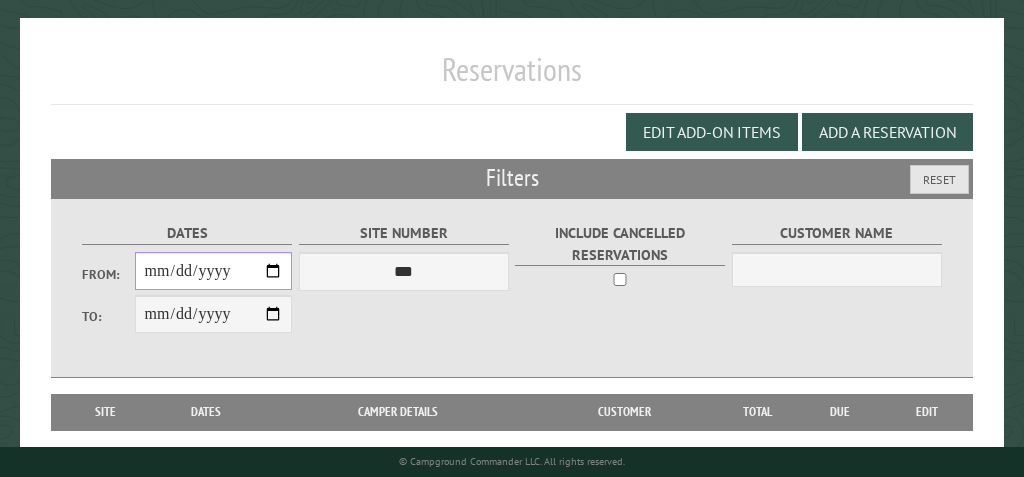 click on "From:" at bounding box center [214, 271] 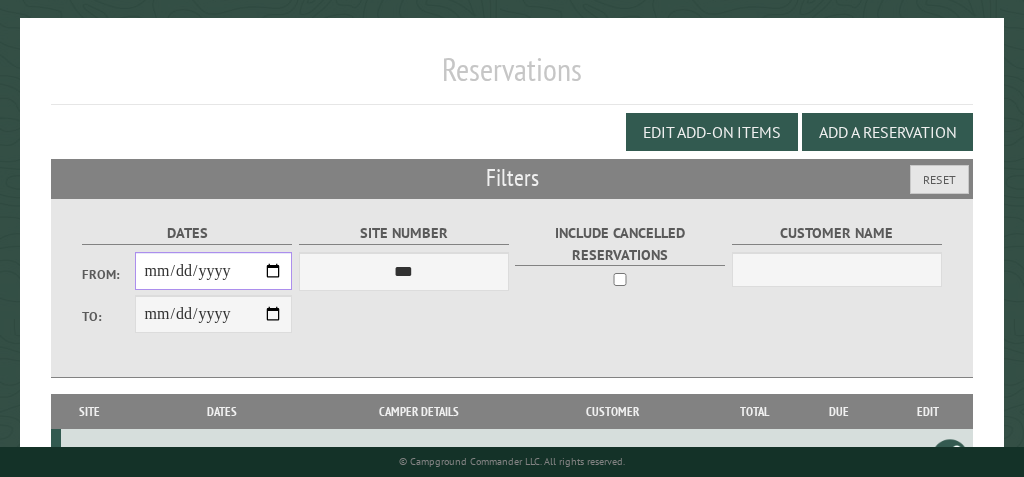 click on "**********" at bounding box center (214, 271) 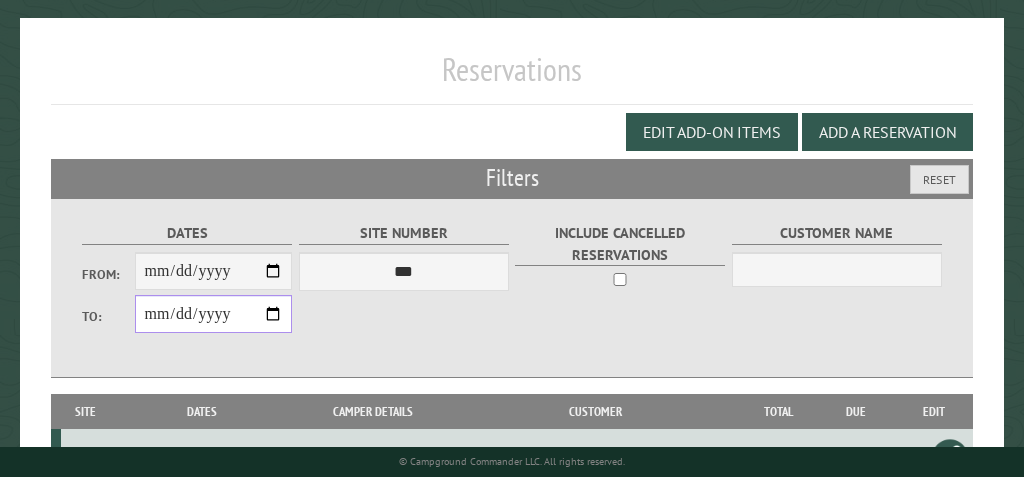 click on "**********" at bounding box center [214, 314] 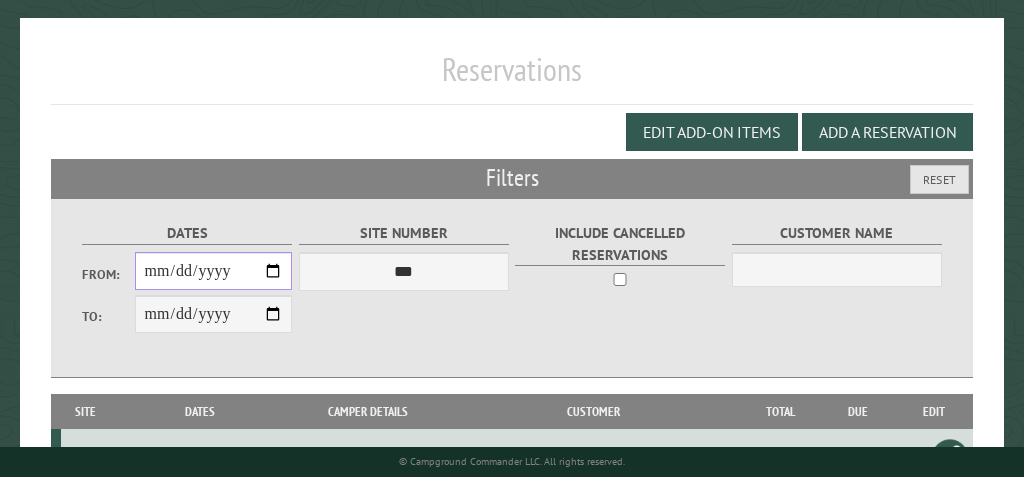 click on "**********" at bounding box center (214, 271) 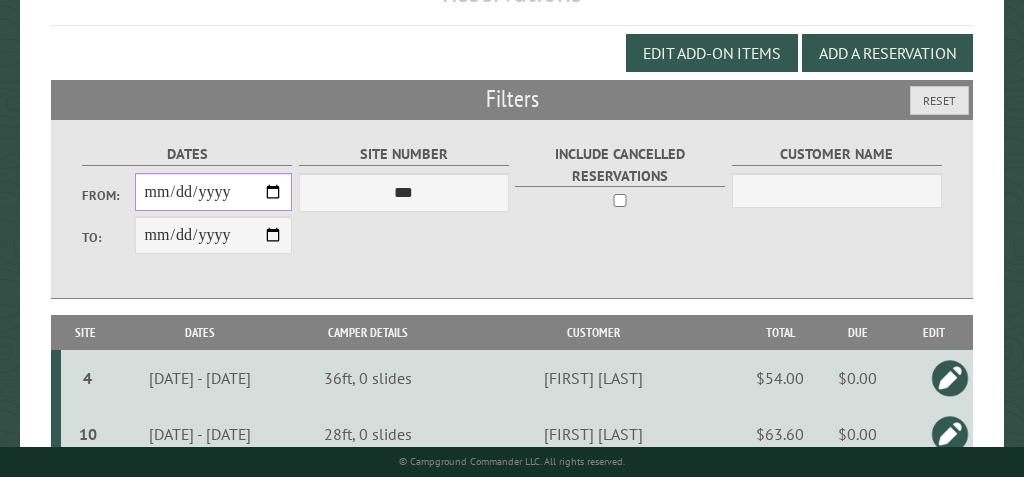 scroll, scrollTop: 262, scrollLeft: 0, axis: vertical 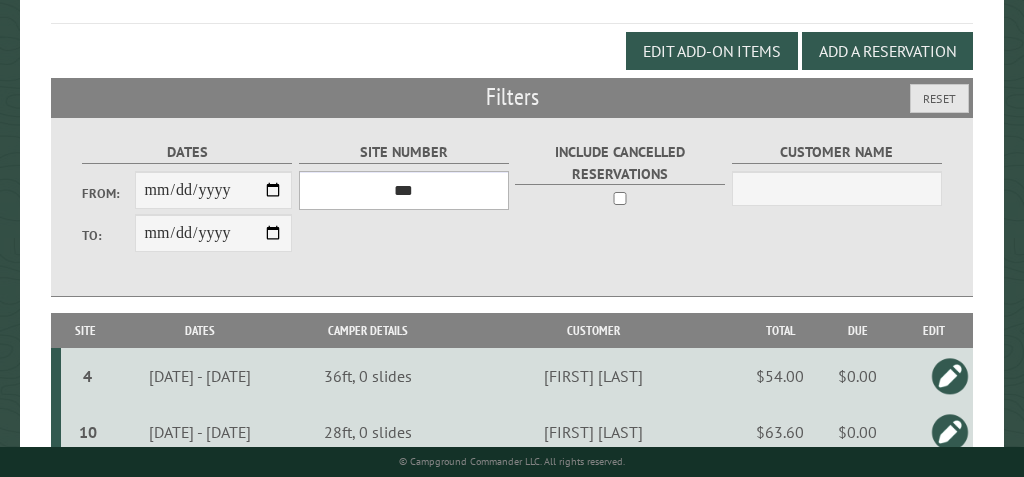 click on "*** * * * * * * * * * ** ** ** ** ** ** ** ** ** ** ** ** ** ** ** ***" at bounding box center [404, 190] 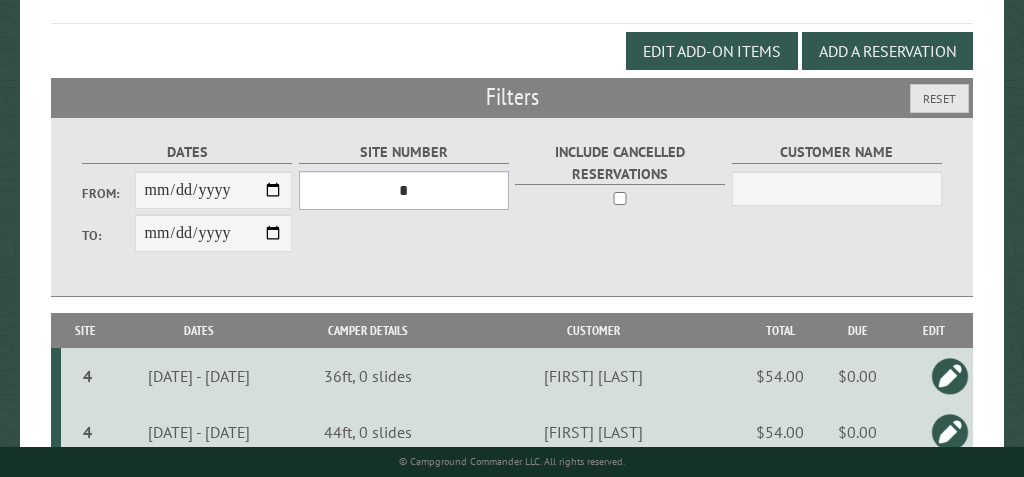 click on "*** * * * * * * * * * ** ** ** ** ** ** ** ** ** ** ** ** ** ** ** ***" at bounding box center (404, 190) 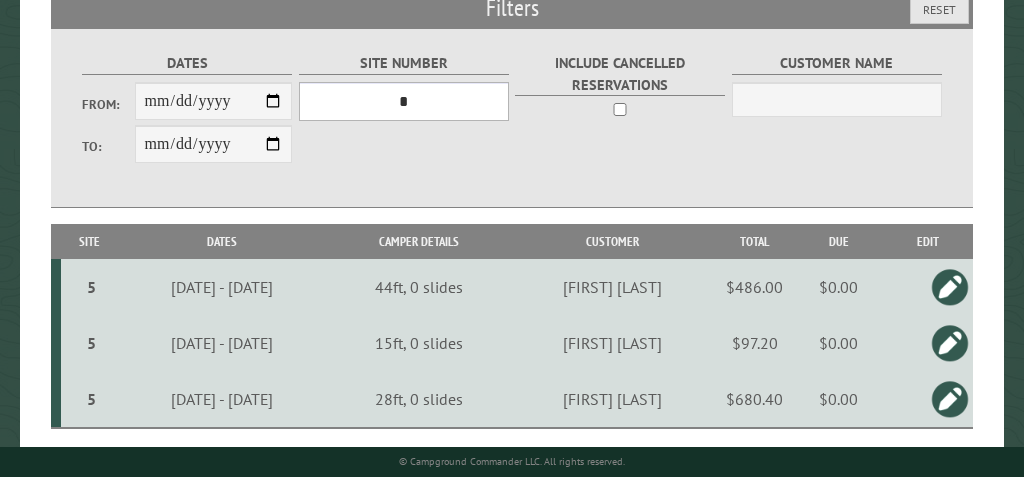 scroll, scrollTop: 349, scrollLeft: 0, axis: vertical 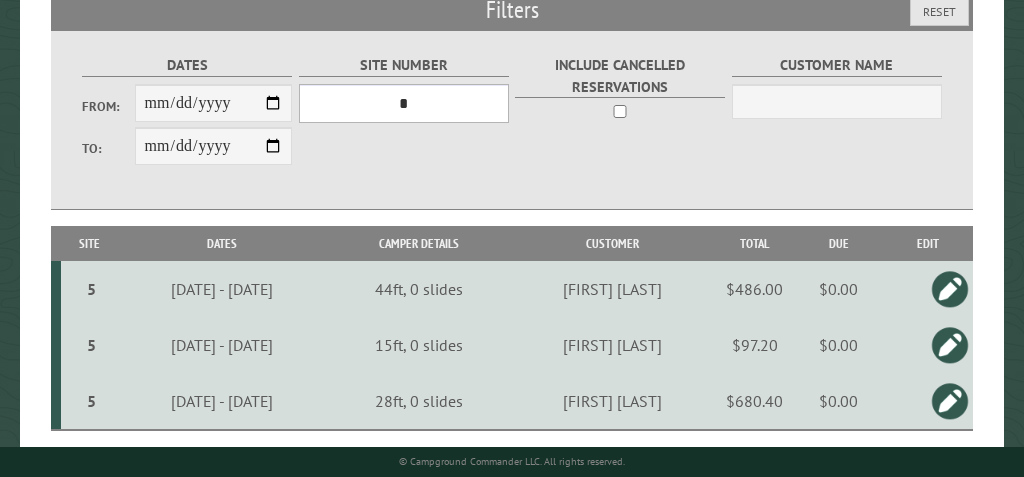 click on "*** * * * * * * * * * ** ** ** ** ** ** ** ** ** ** ** ** ** ** ** ***" at bounding box center [404, 103] 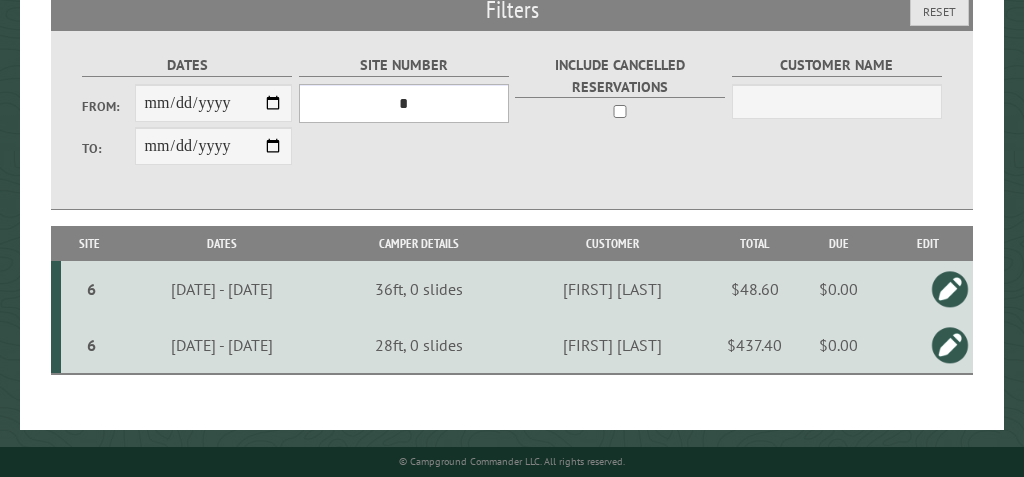 click on "*** * * * * * * * * * ** ** ** ** ** ** ** ** ** ** ** ** ** ** ** ***" at bounding box center [404, 103] 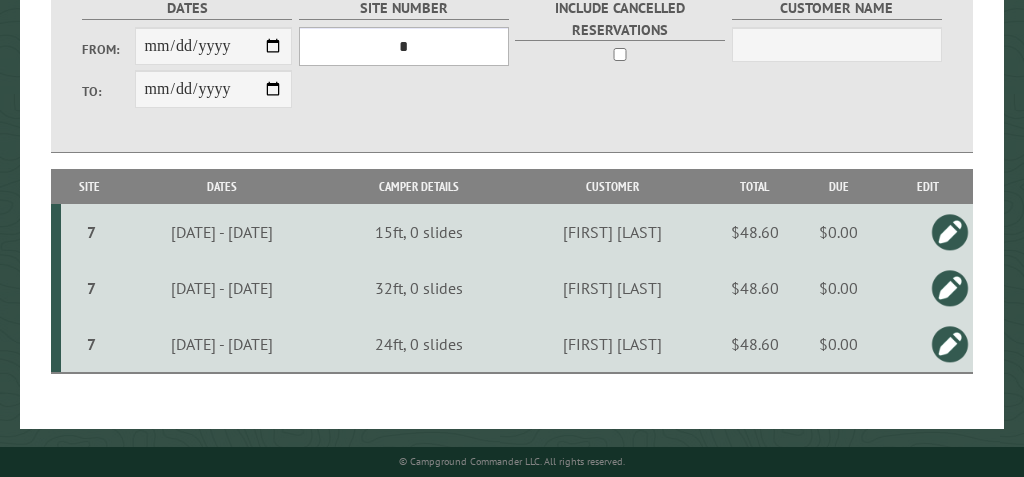 scroll, scrollTop: 407, scrollLeft: 0, axis: vertical 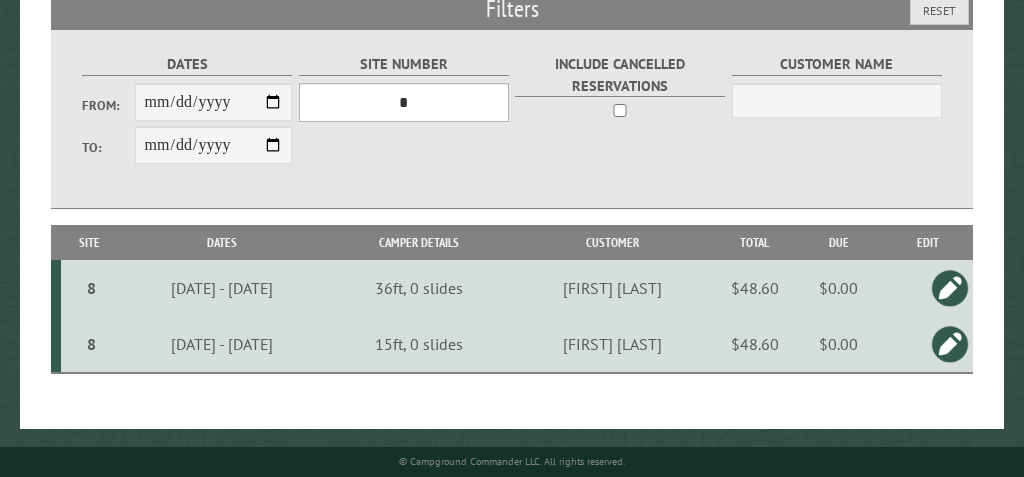click on "*** * * * * * * * * * ** ** ** ** ** ** ** ** ** ** ** ** ** ** ** ***" at bounding box center (404, 102) 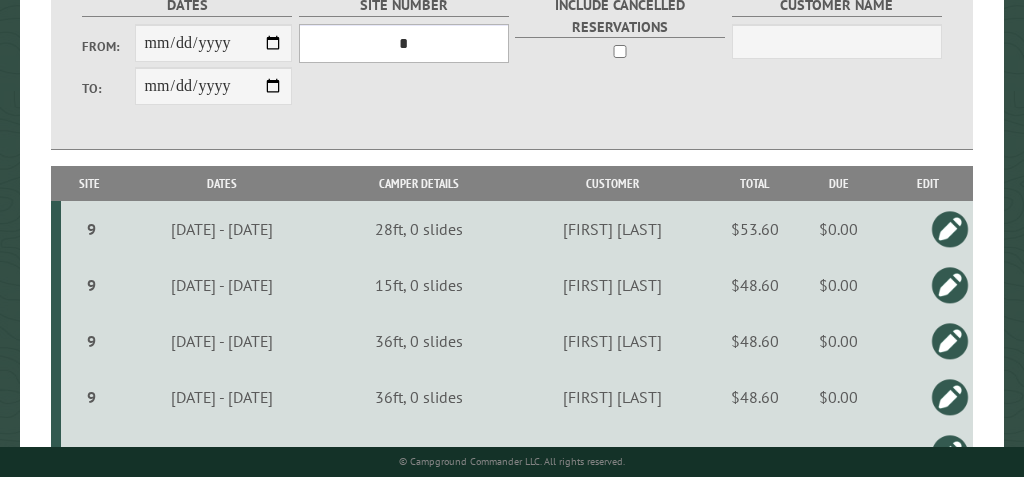 scroll, scrollTop: 398, scrollLeft: 0, axis: vertical 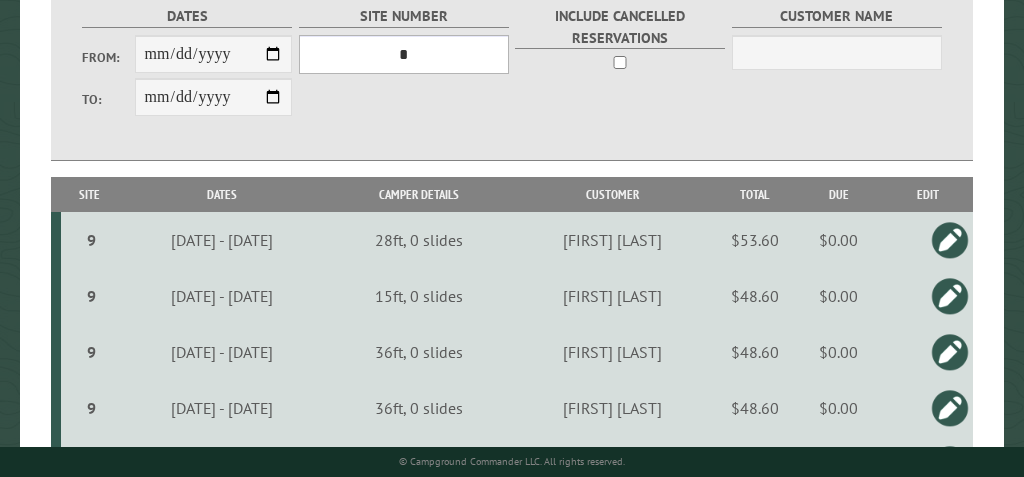click on "*** * * * * * * * * * ** ** ** ** ** ** ** ** ** ** ** ** ** ** ** ***" at bounding box center (404, 54) 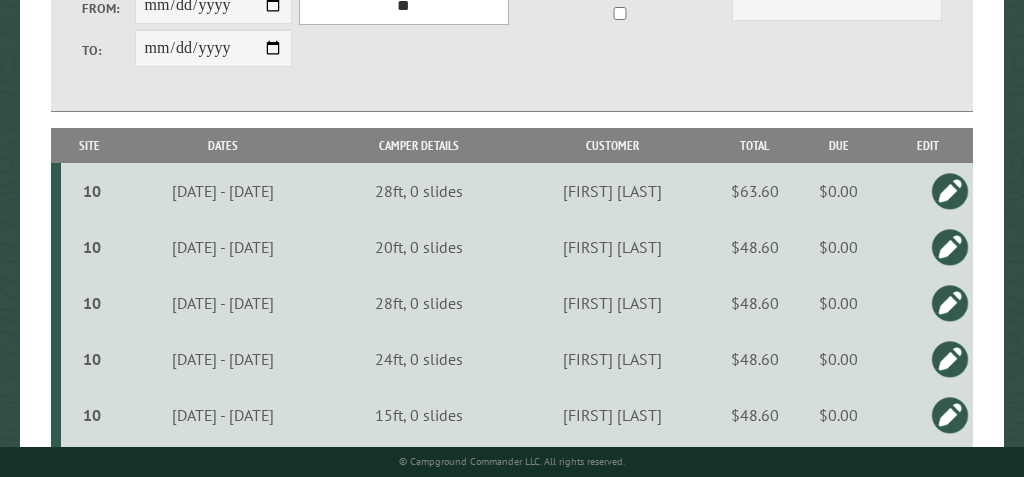 scroll, scrollTop: 420, scrollLeft: 0, axis: vertical 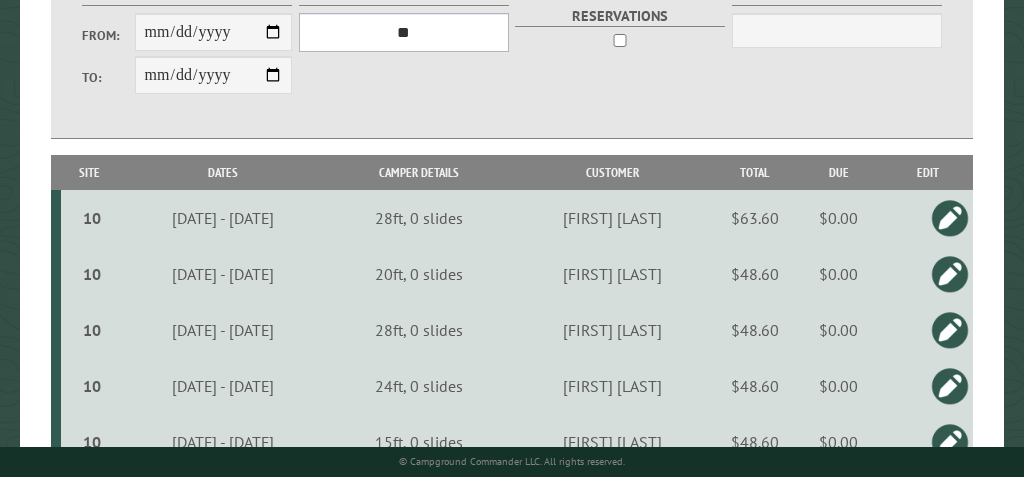 click on "*** * * * * * * * * * ** ** ** ** ** ** ** ** ** ** ** ** ** ** ** ***" at bounding box center [404, 32] 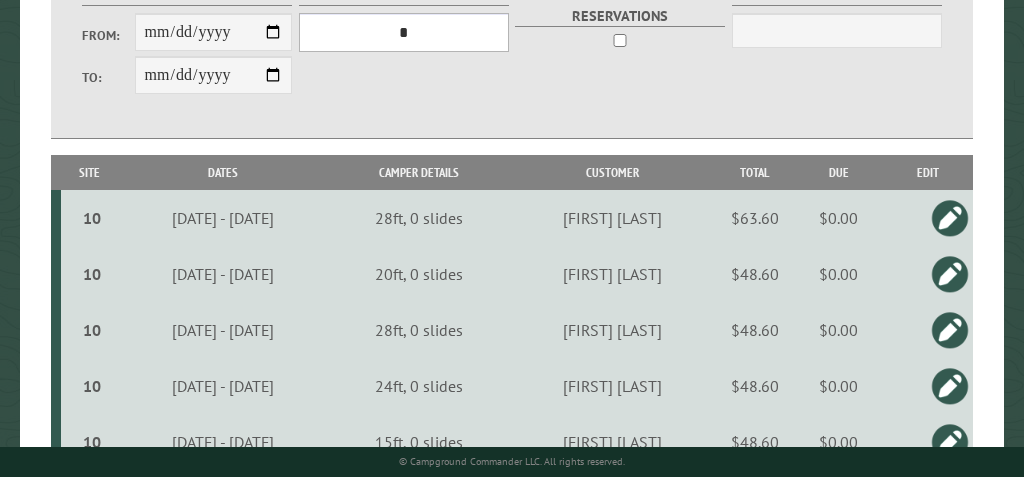 scroll, scrollTop: 412, scrollLeft: 0, axis: vertical 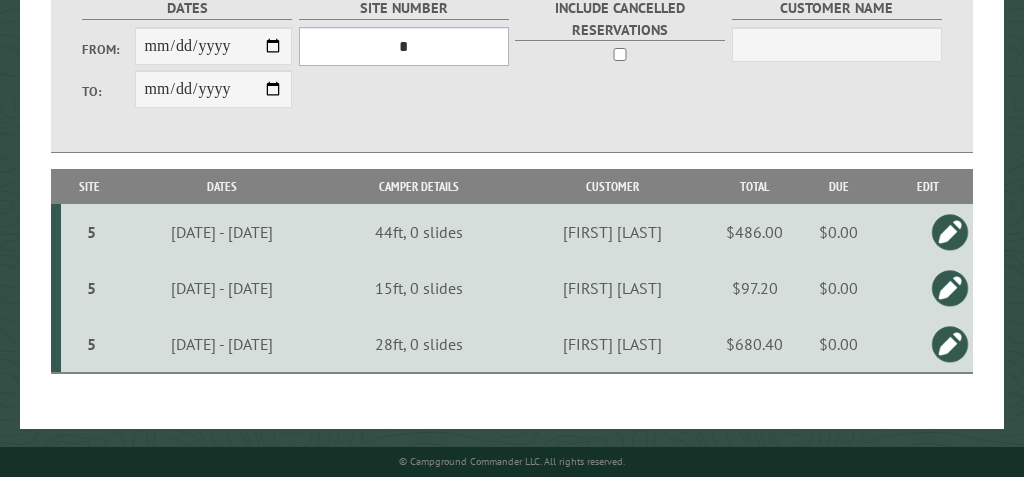 click on "*** * * * * * * * * * ** ** ** ** ** ** ** ** ** ** ** ** ** ** ** ***" at bounding box center [404, 46] 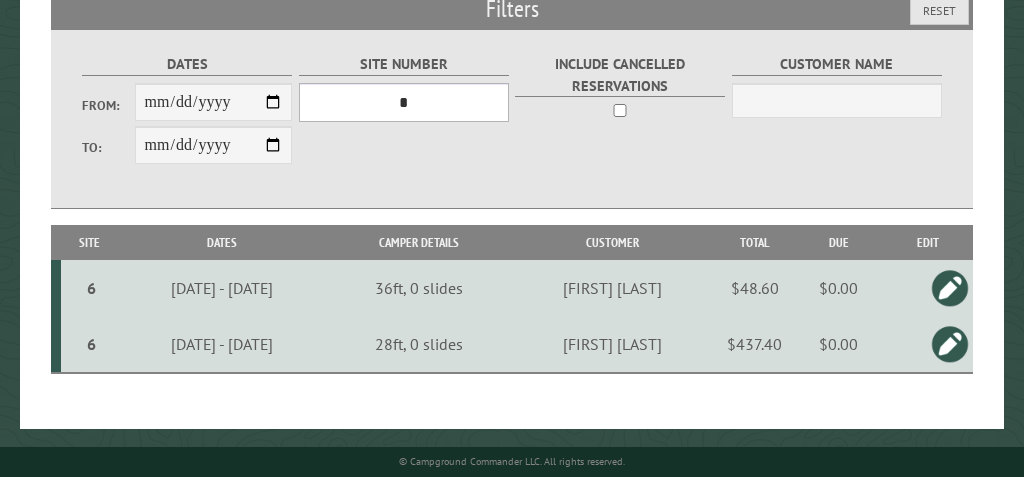 click on "*** * * * * * * * * * ** ** ** ** ** ** ** ** ** ** ** ** ** ** ** ***" at bounding box center [404, 102] 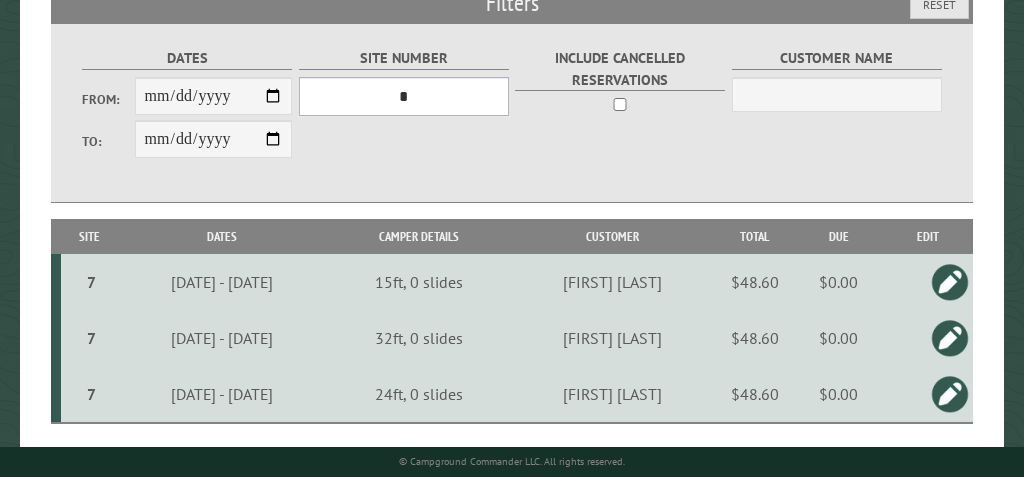 scroll, scrollTop: 412, scrollLeft: 0, axis: vertical 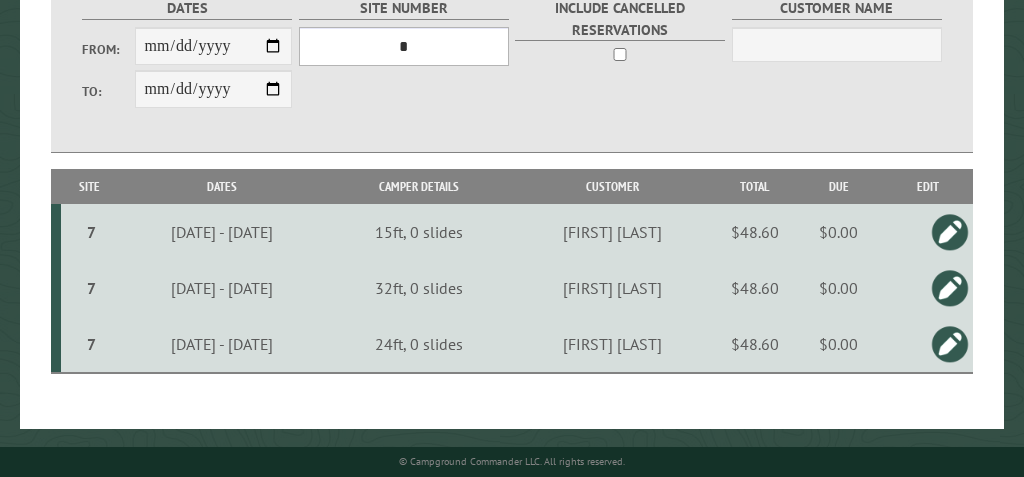 click on "*** * * * * * * * * * ** ** ** ** ** ** ** ** ** ** ** ** ** ** ** ***" at bounding box center [404, 46] 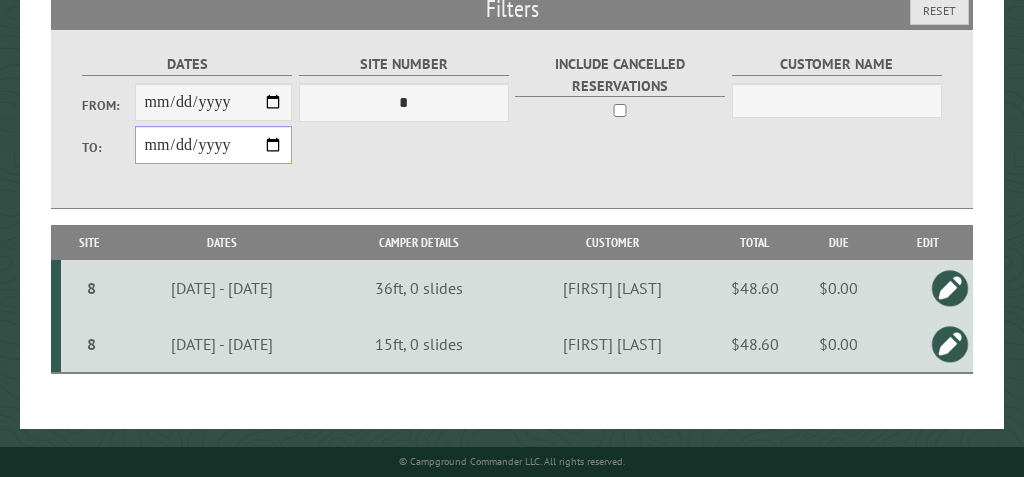click on "**********" at bounding box center [214, 145] 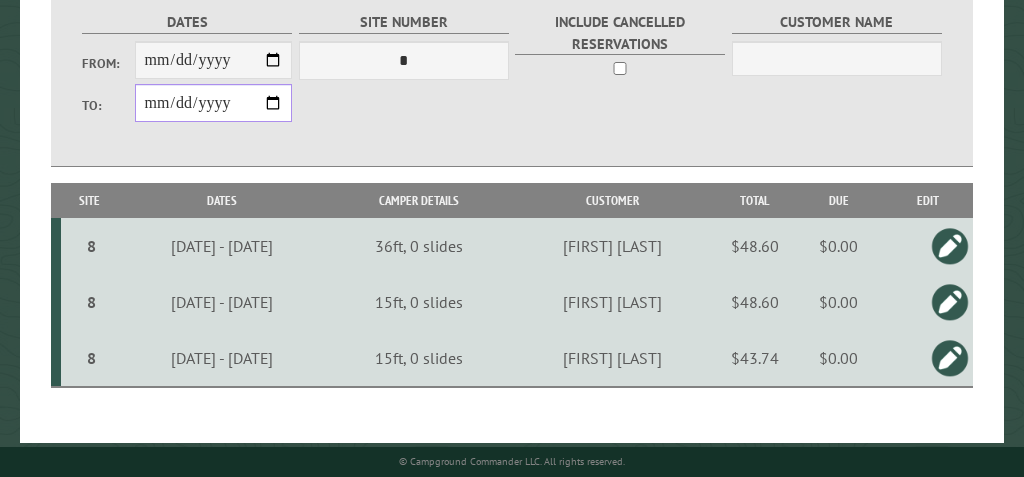 scroll, scrollTop: 394, scrollLeft: 0, axis: vertical 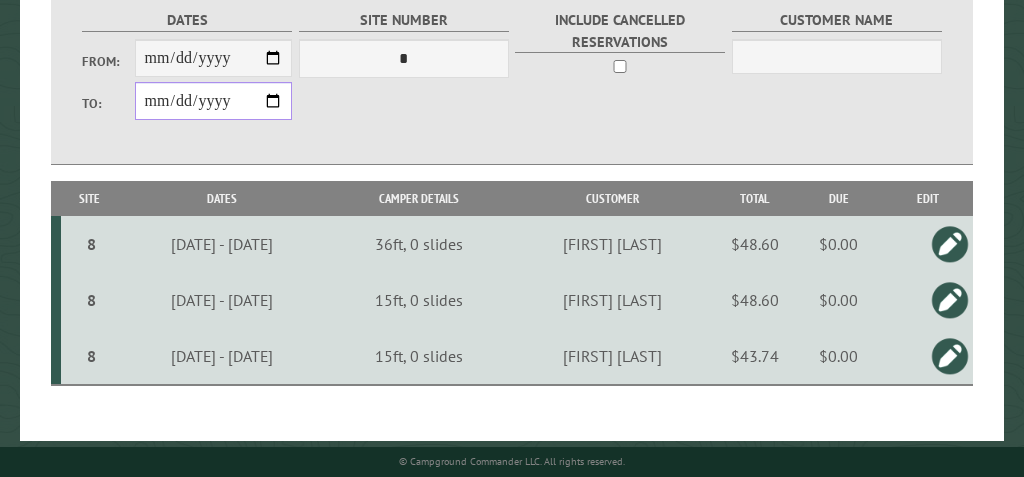 click on "**********" at bounding box center [214, 101] 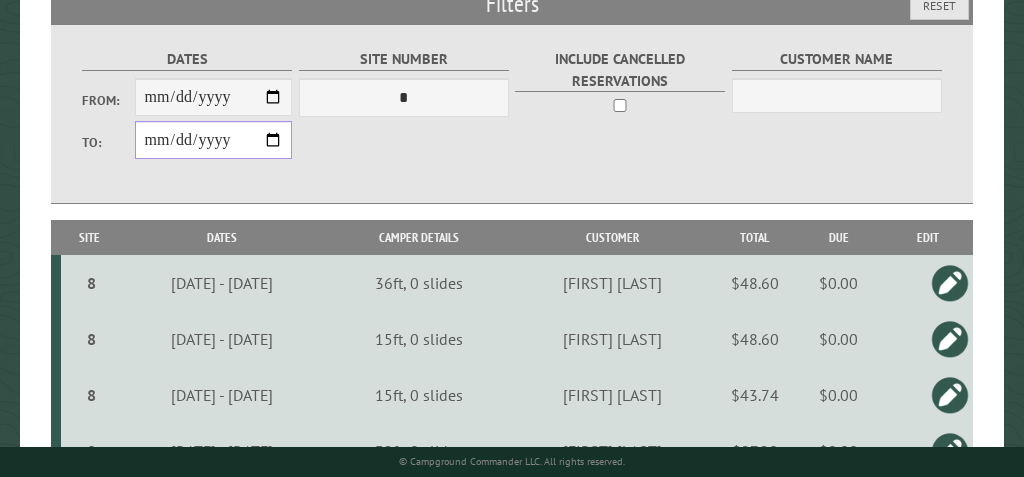 scroll, scrollTop: 357, scrollLeft: 0, axis: vertical 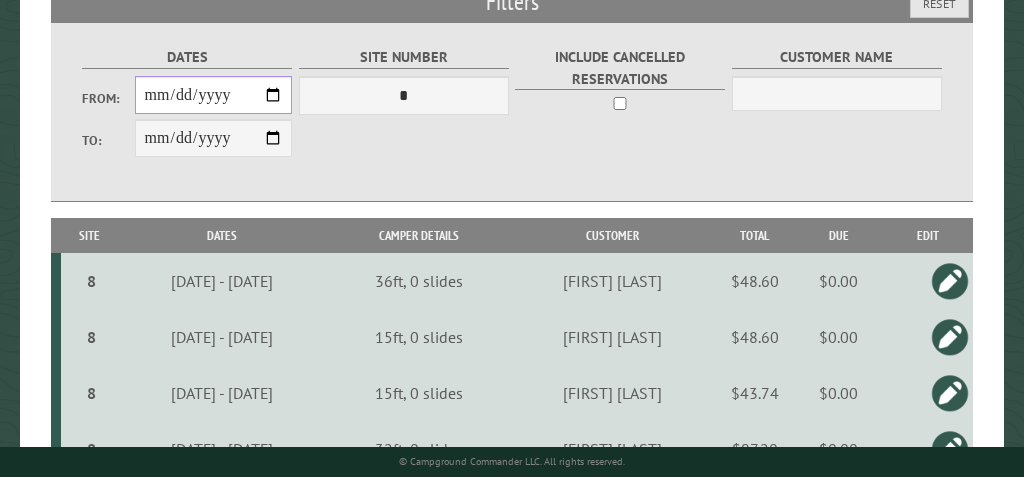 click on "**********" at bounding box center (214, 95) 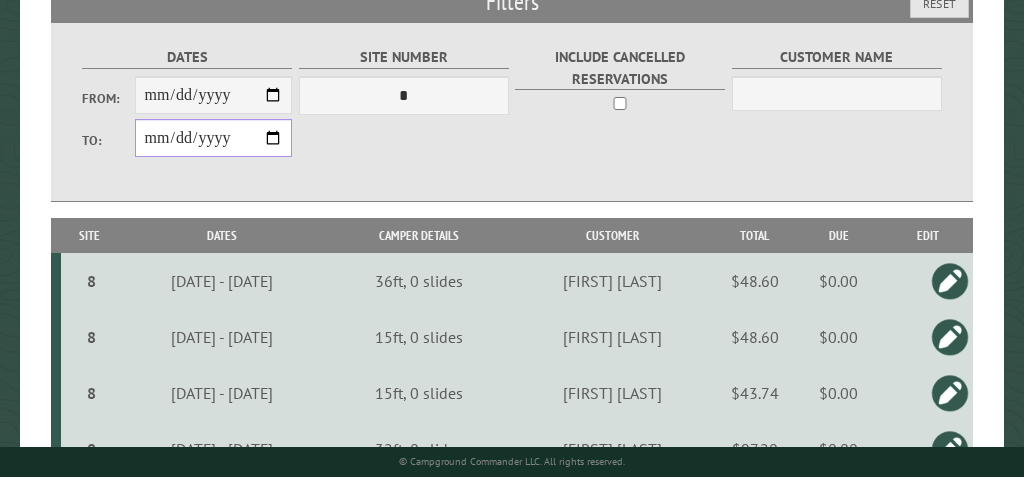 click on "**********" at bounding box center (214, 138) 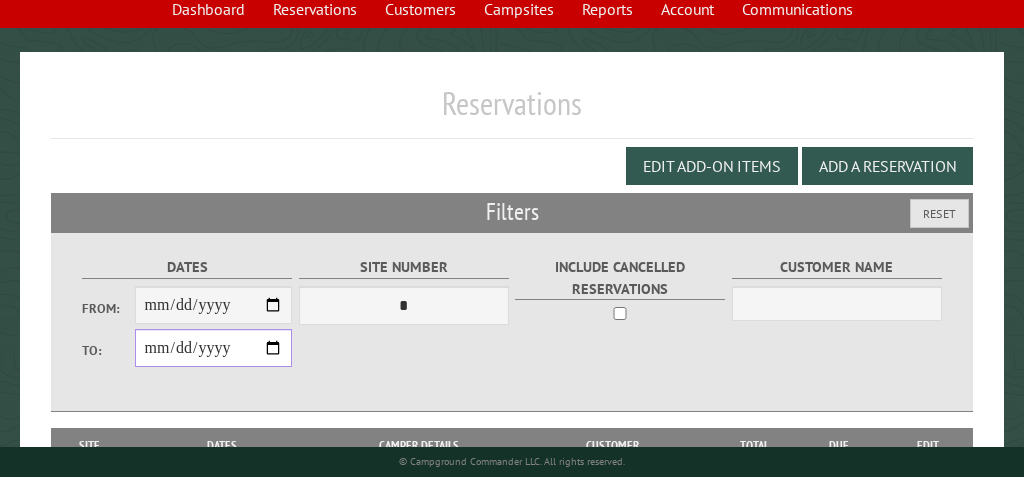 scroll, scrollTop: 150, scrollLeft: 0, axis: vertical 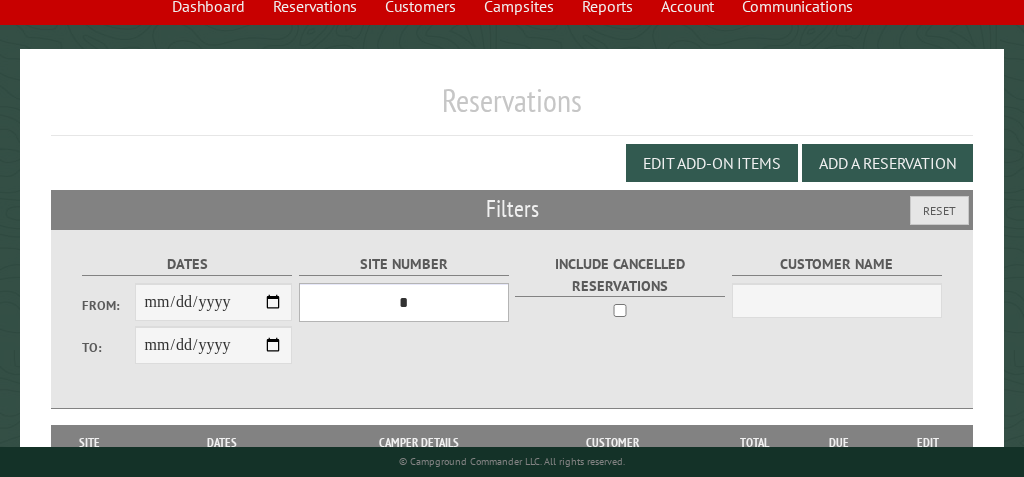 click on "*** * * * * * * * * * ** ** ** ** ** ** ** ** ** ** ** ** ** ** ** ***" at bounding box center (404, 302) 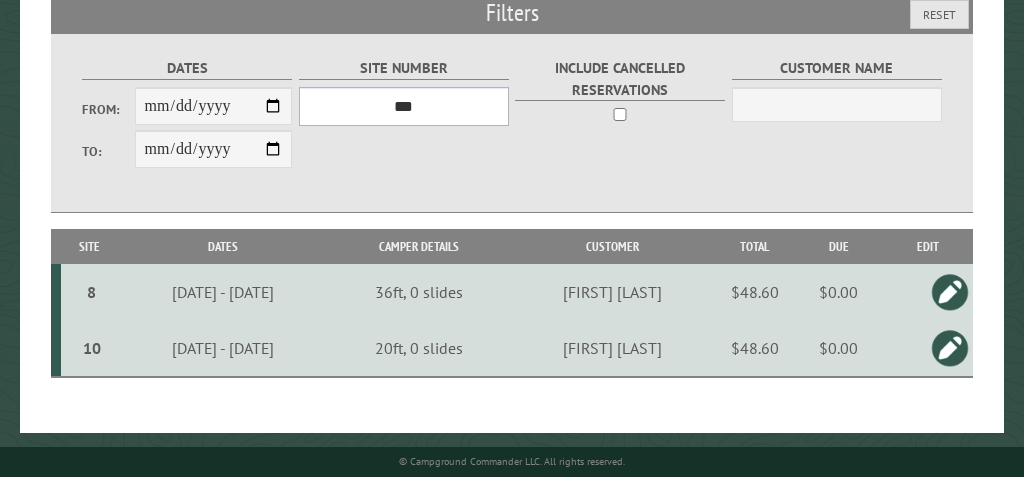 scroll, scrollTop: 356, scrollLeft: 0, axis: vertical 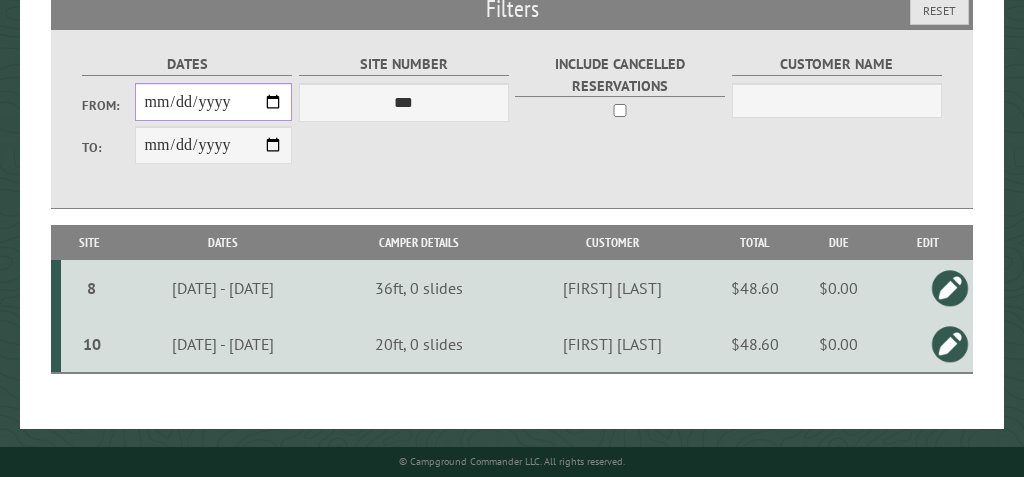 click on "**********" at bounding box center [214, 102] 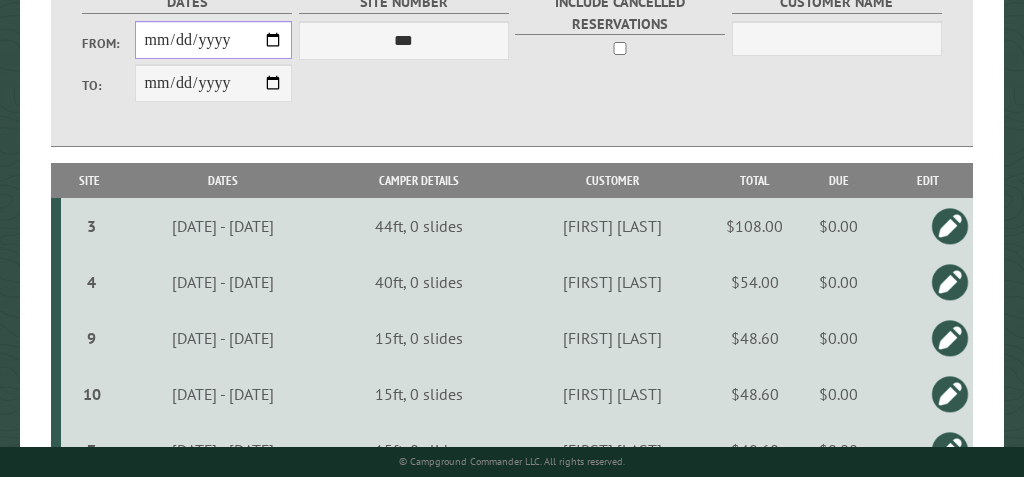 scroll, scrollTop: 410, scrollLeft: 0, axis: vertical 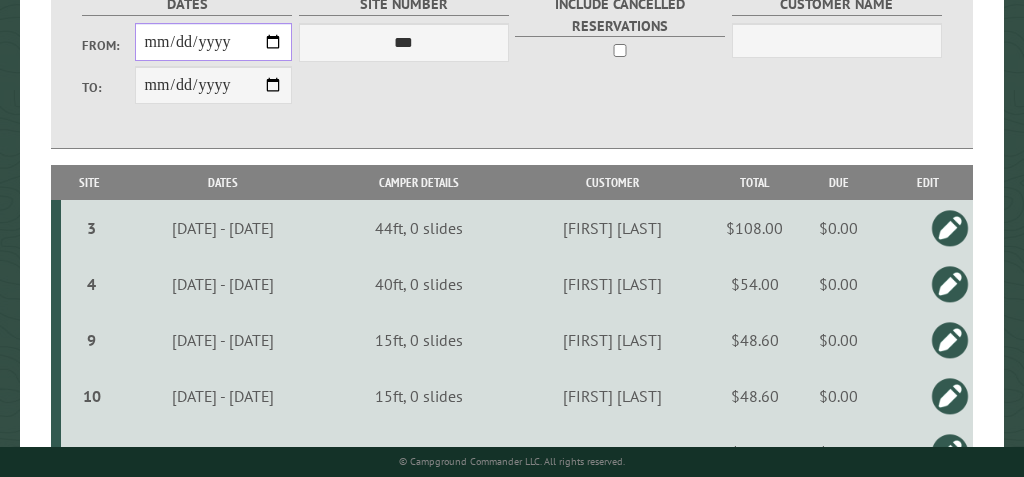 click on "**********" at bounding box center [214, 42] 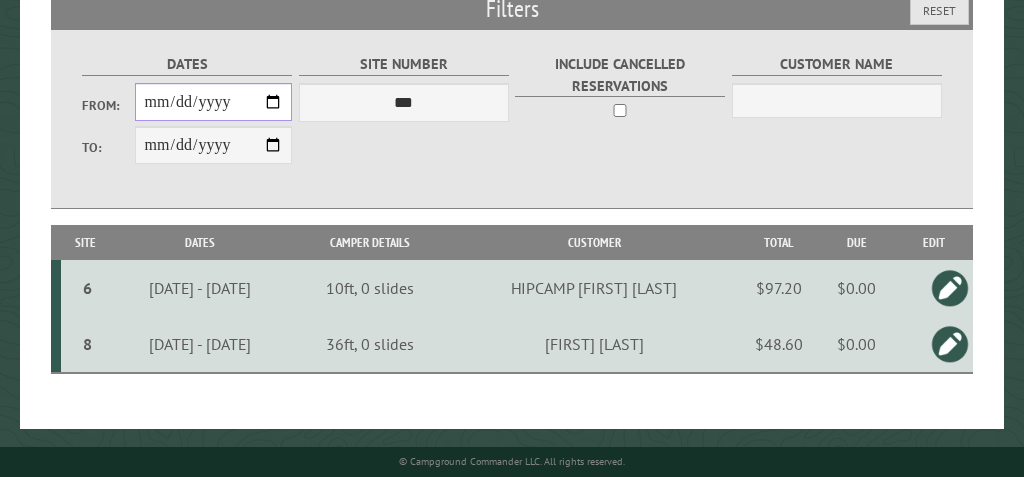 scroll, scrollTop: 356, scrollLeft: 0, axis: vertical 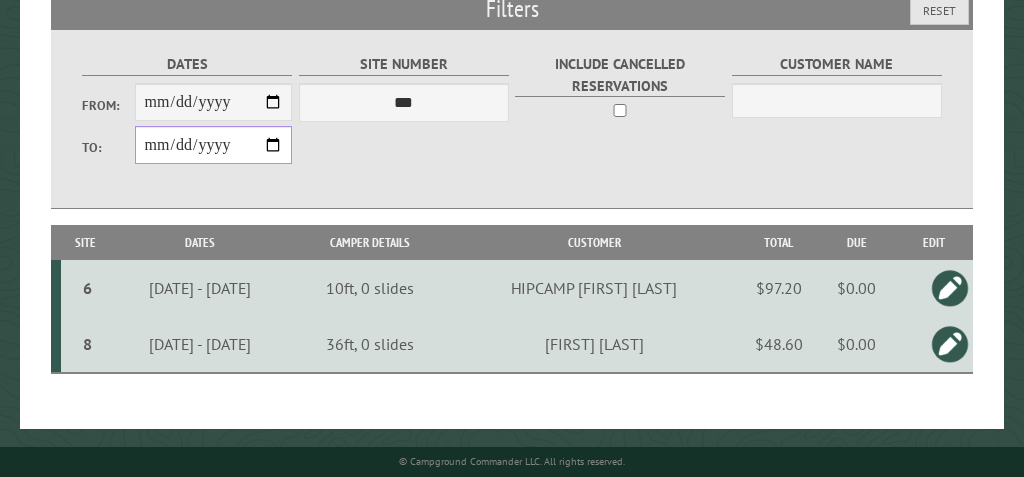 click on "**********" at bounding box center (214, 145) 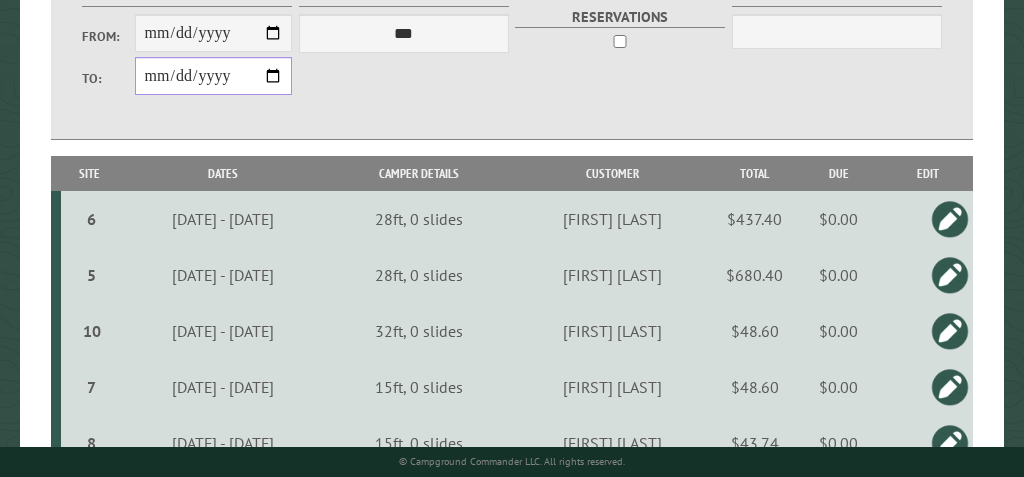 scroll, scrollTop: 358, scrollLeft: 0, axis: vertical 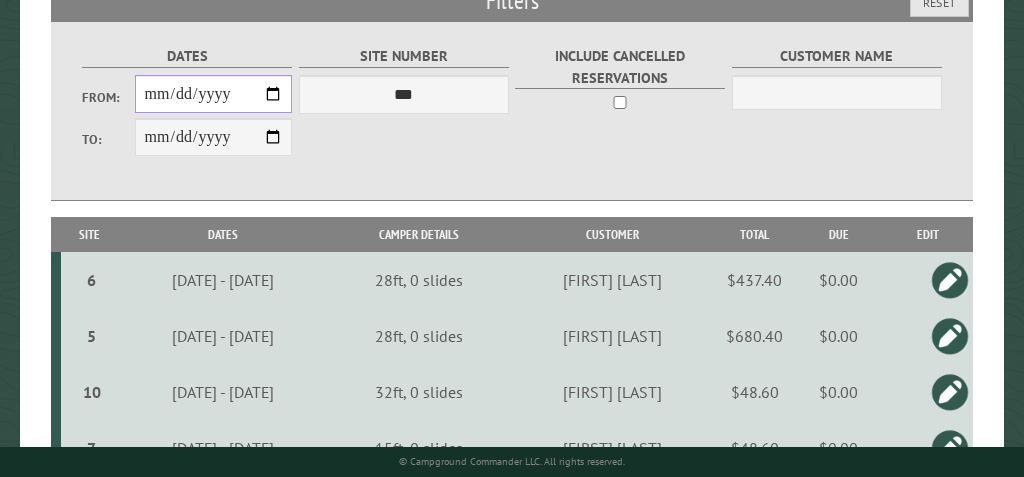 click on "**********" at bounding box center [214, 94] 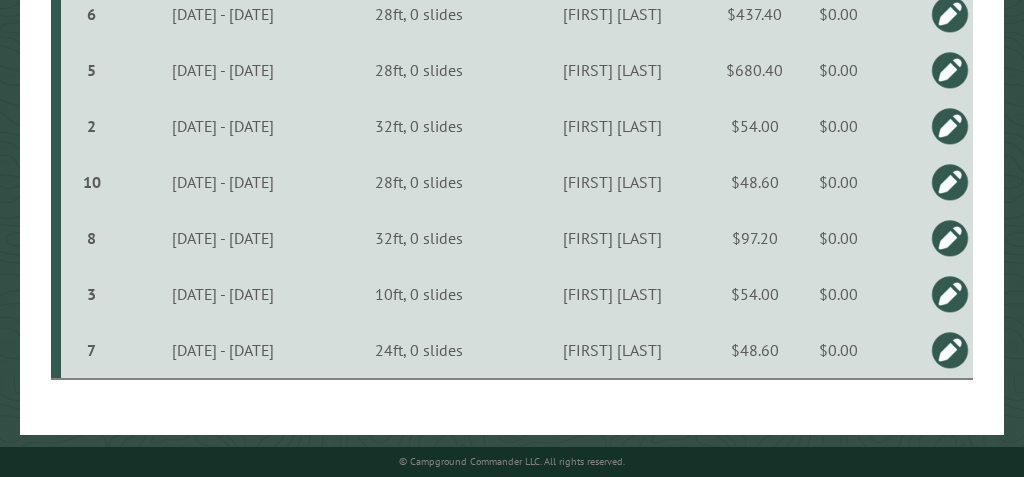 scroll, scrollTop: 632, scrollLeft: 0, axis: vertical 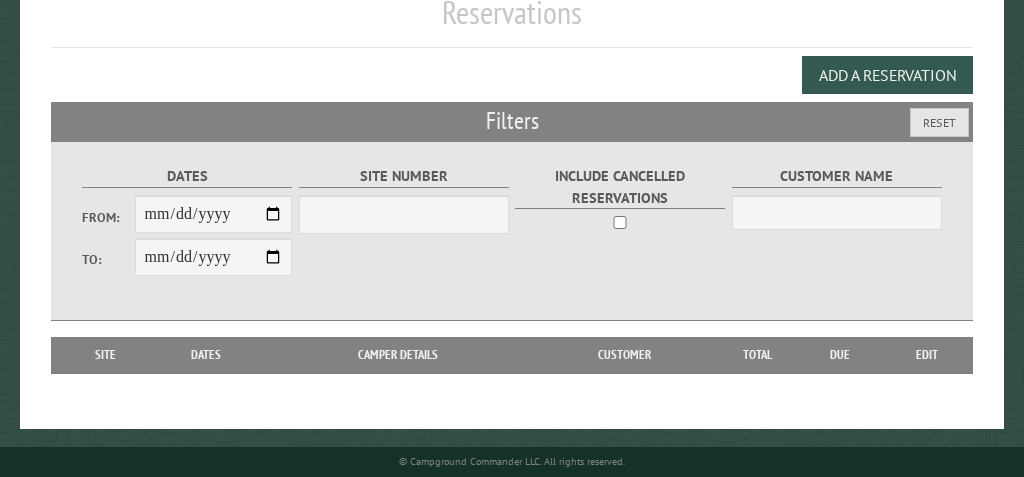 select on "***" 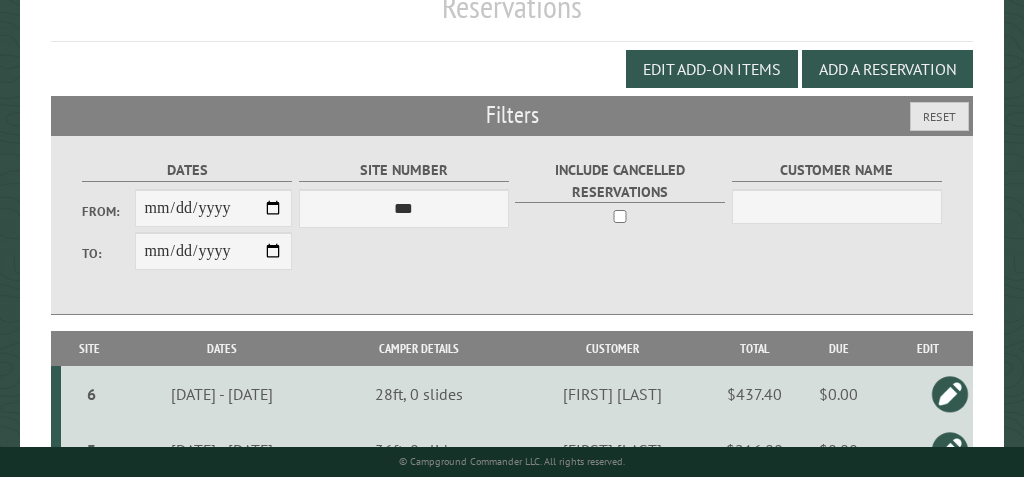 type on "**********" 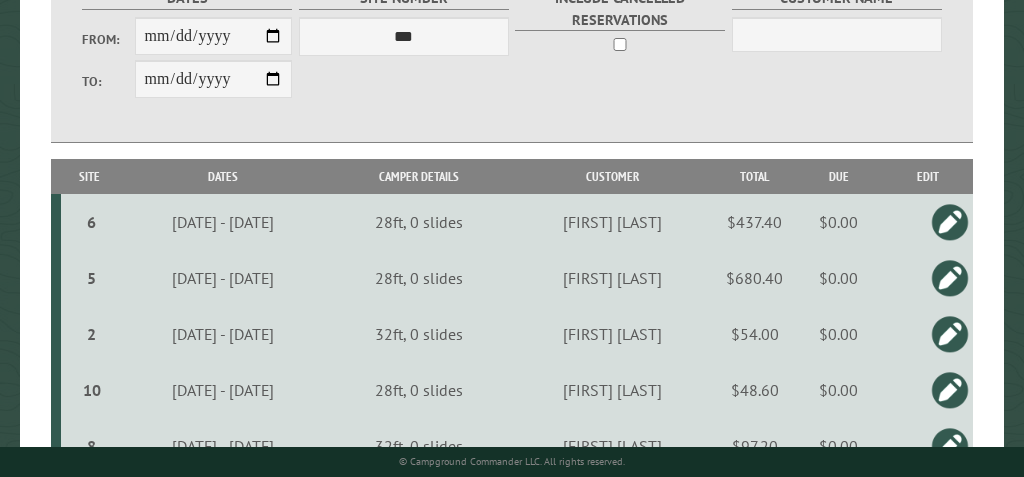 scroll, scrollTop: 413, scrollLeft: 0, axis: vertical 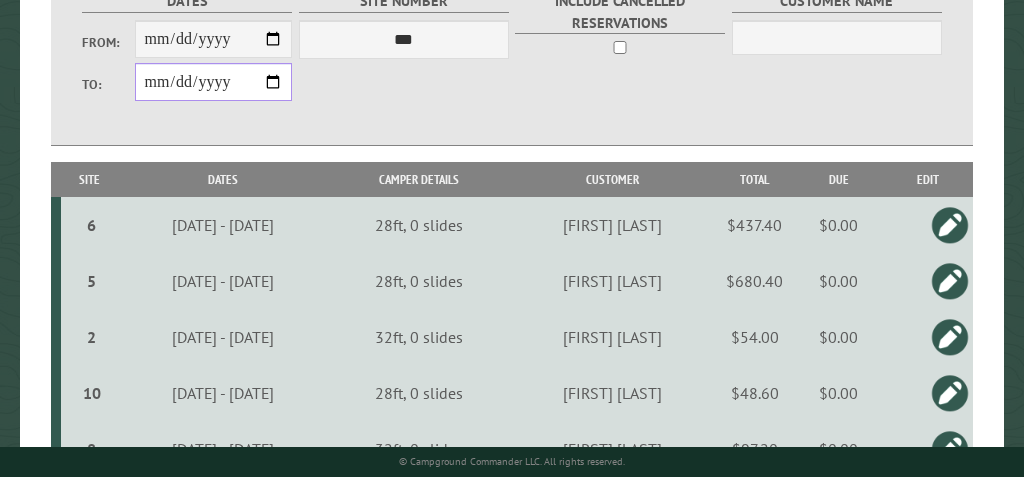 click on "**********" at bounding box center [214, 82] 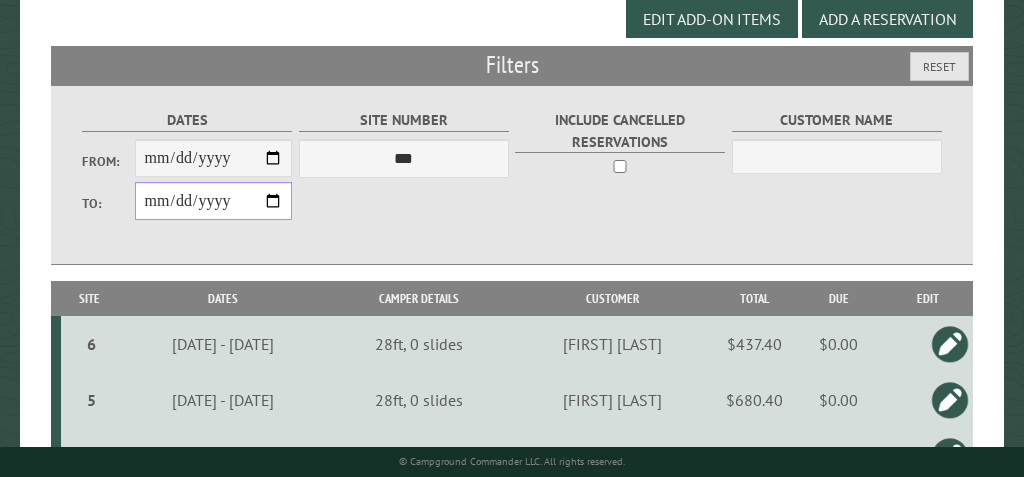 scroll, scrollTop: 292, scrollLeft: 0, axis: vertical 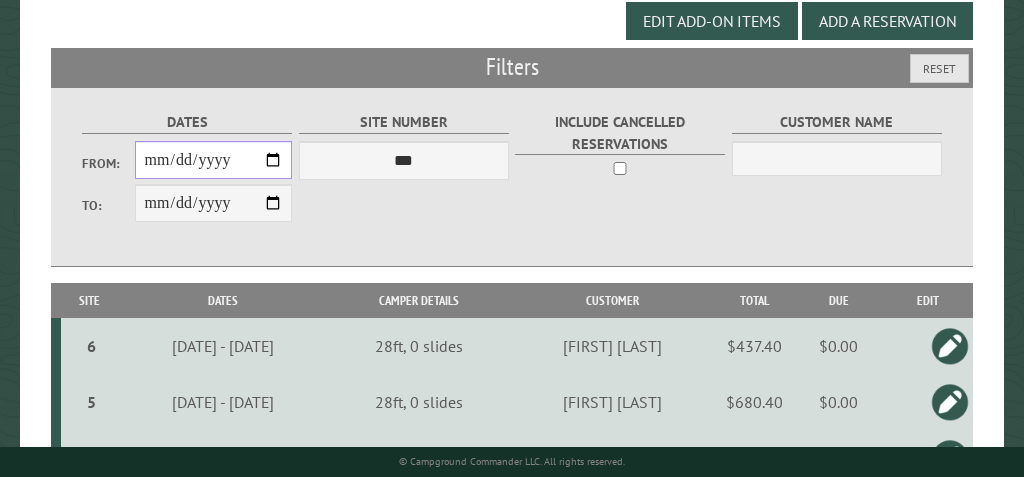 click on "**********" at bounding box center (214, 160) 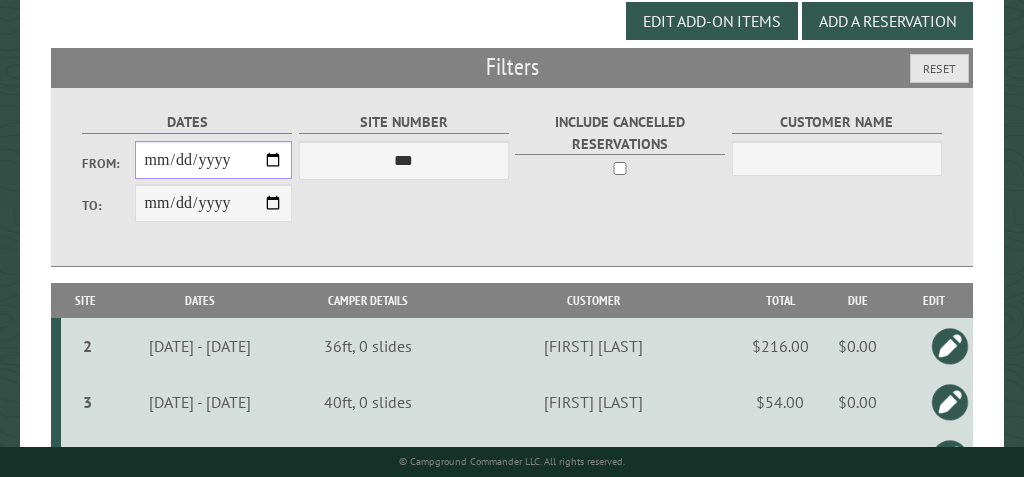 type on "**********" 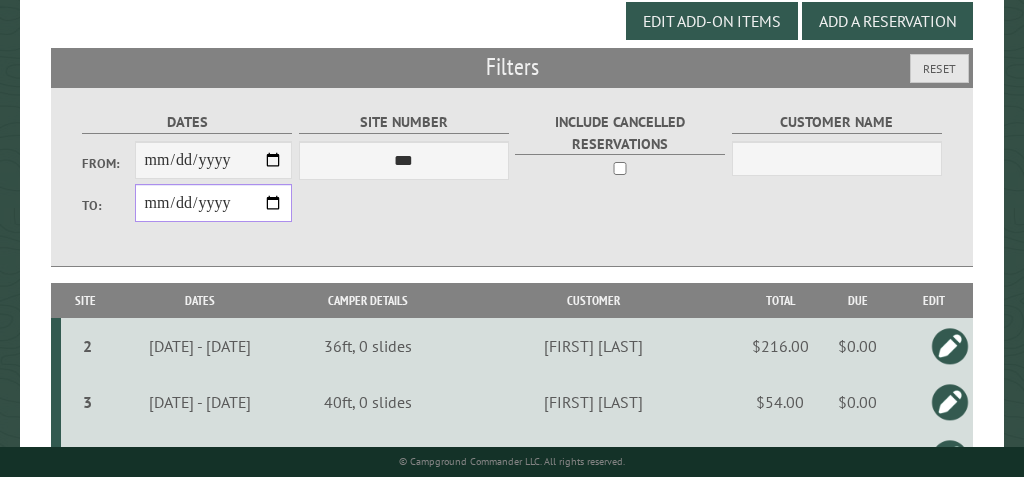 click on "**********" at bounding box center [214, 203] 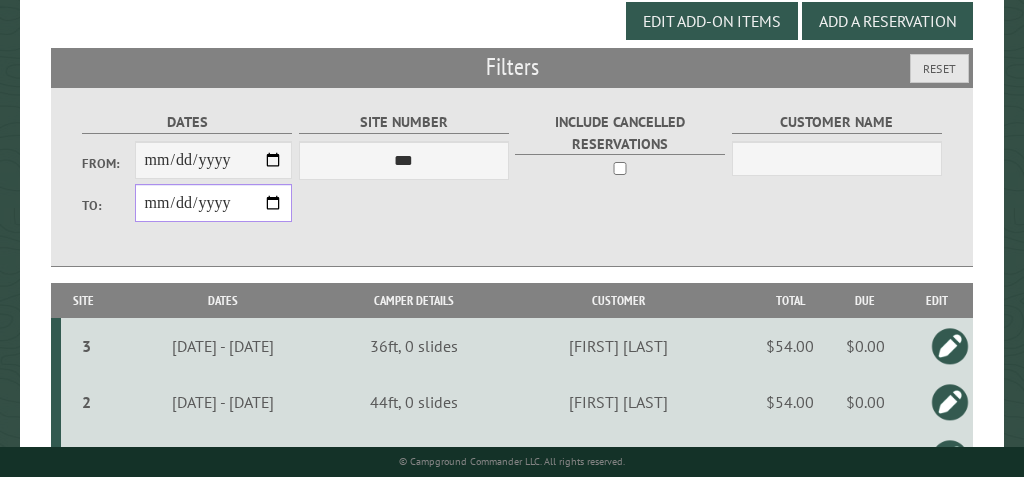 type on "**********" 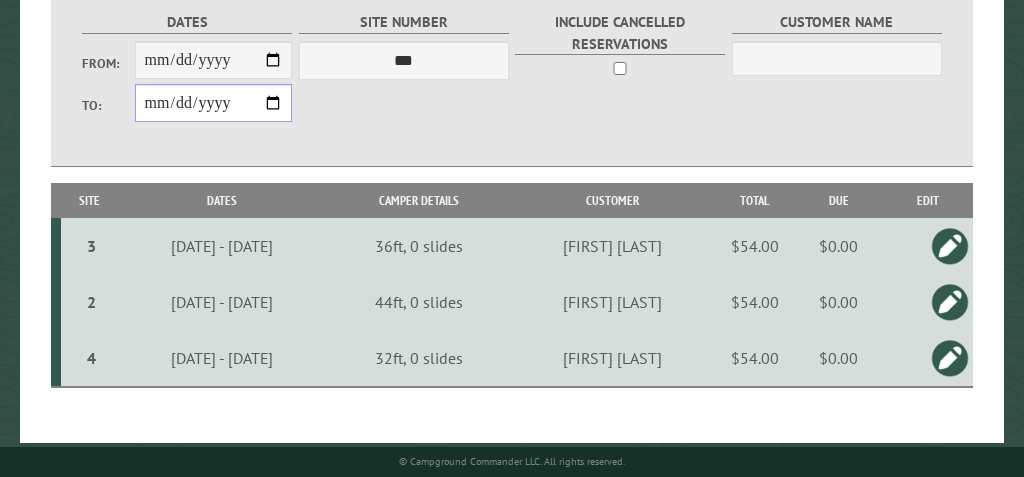 scroll, scrollTop: 385, scrollLeft: 0, axis: vertical 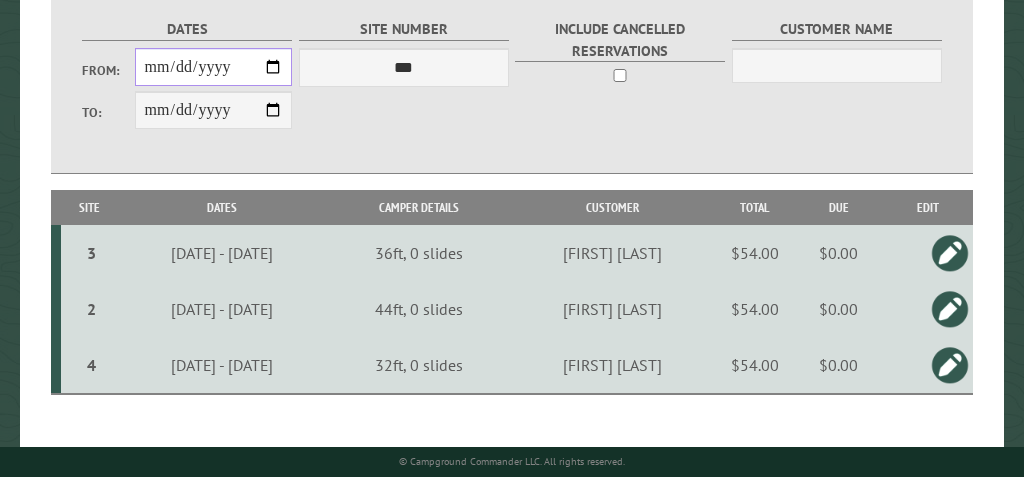 click on "**********" at bounding box center [214, 67] 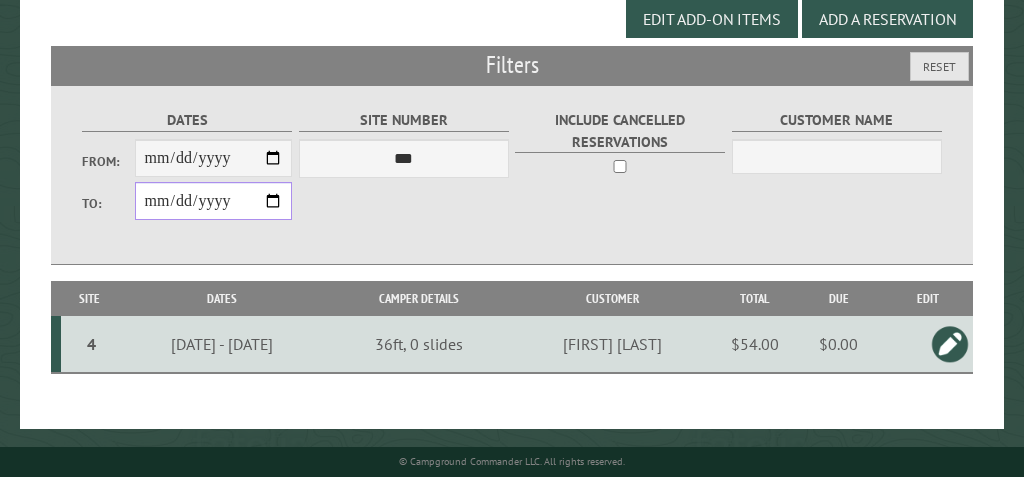 click on "**********" at bounding box center (214, 201) 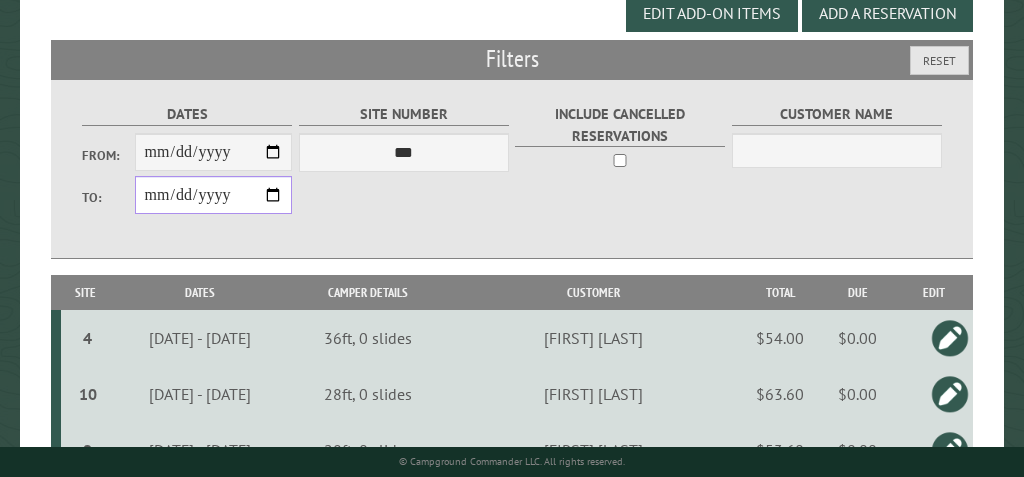 click on "**********" at bounding box center [214, 195] 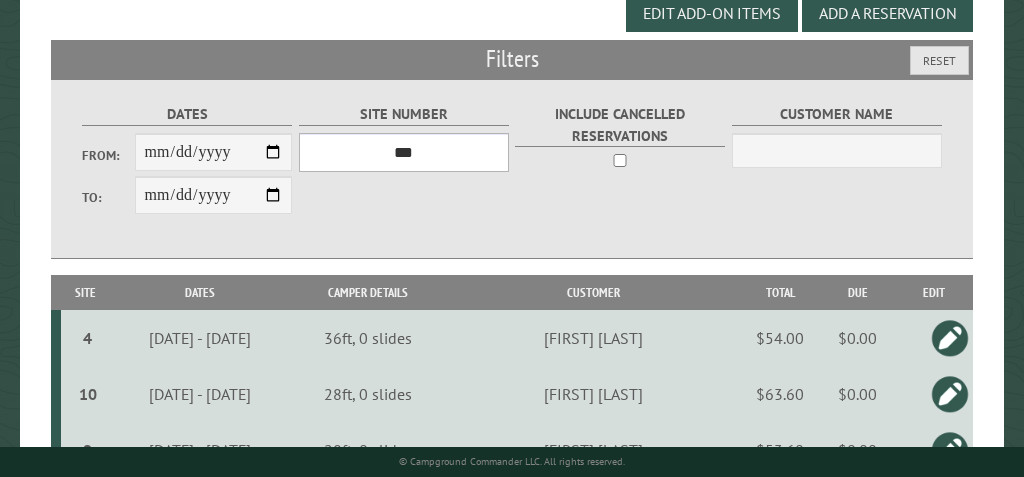 click on "*** * * * * * * * * * ** ** ** ** ** ** ** ** ** ** ** ** ** ** ** ***" at bounding box center (404, 152) 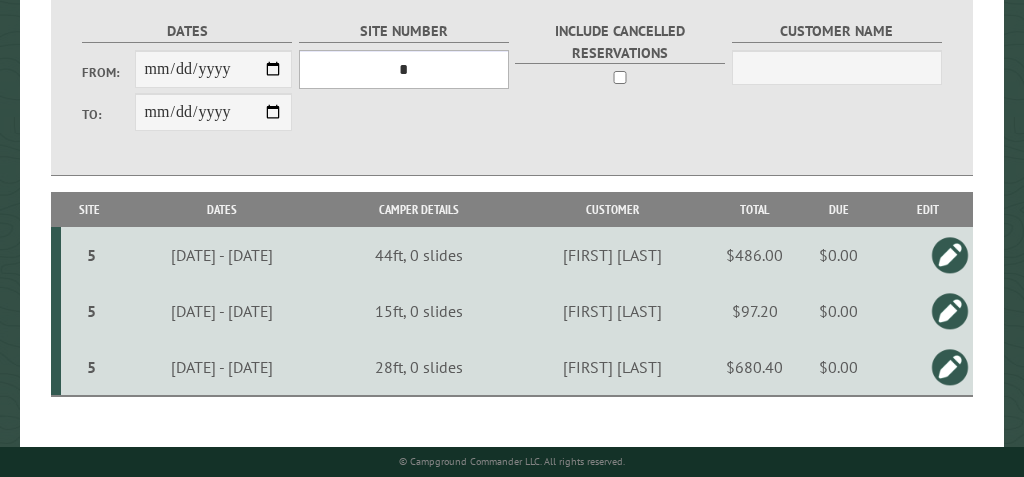 scroll, scrollTop: 358, scrollLeft: 0, axis: vertical 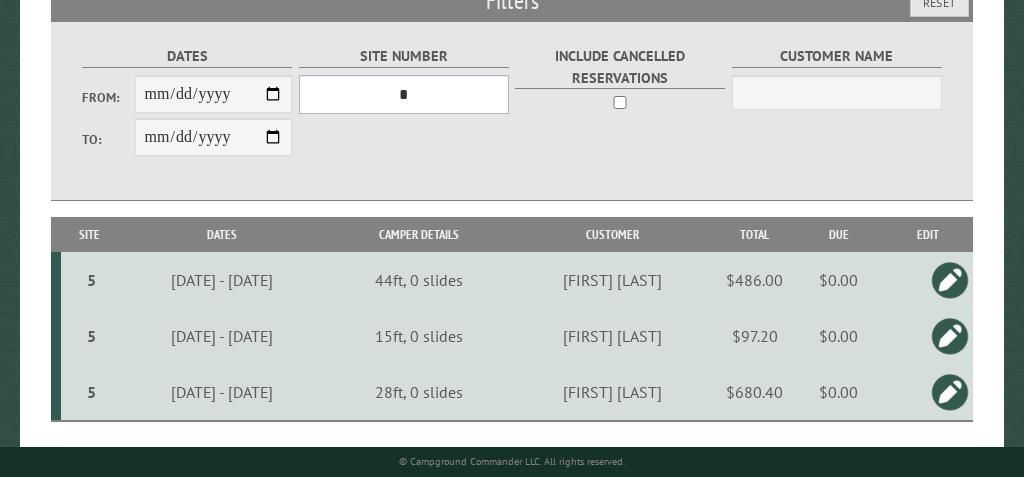 click on "*** * * * * * * * * * ** ** ** ** ** ** ** ** ** ** ** ** ** ** ** ***" at bounding box center (404, 94) 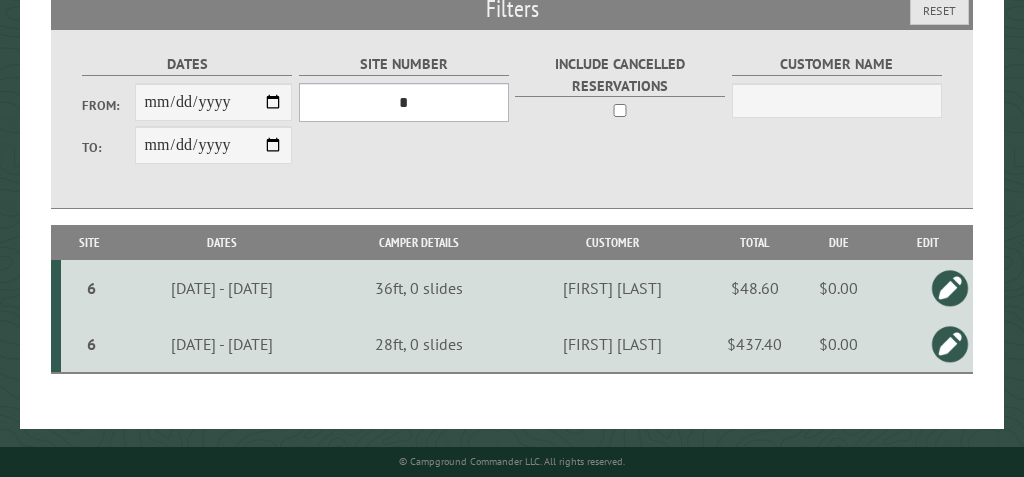 scroll, scrollTop: 356, scrollLeft: 0, axis: vertical 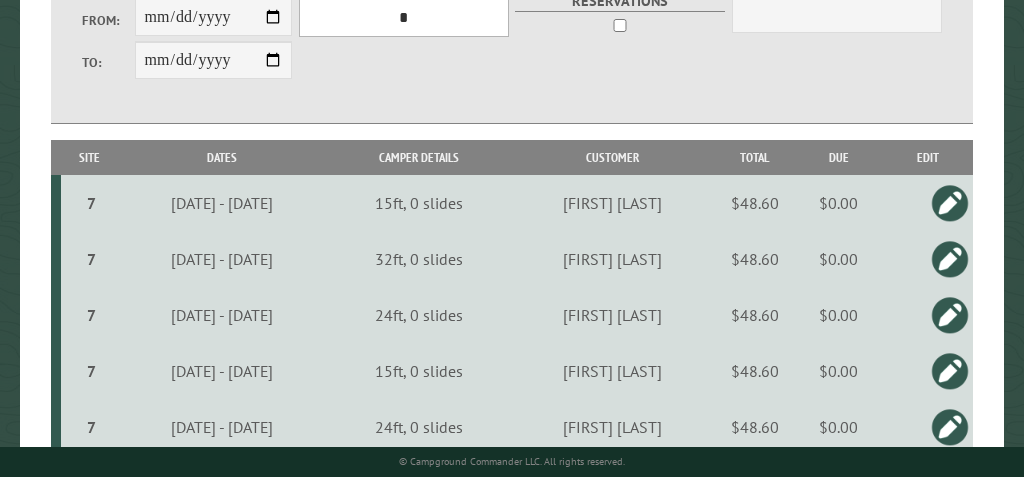 click on "*** * * * * * * * * * ** ** ** ** ** ** ** ** ** ** ** ** ** ** ** ***" at bounding box center (404, 17) 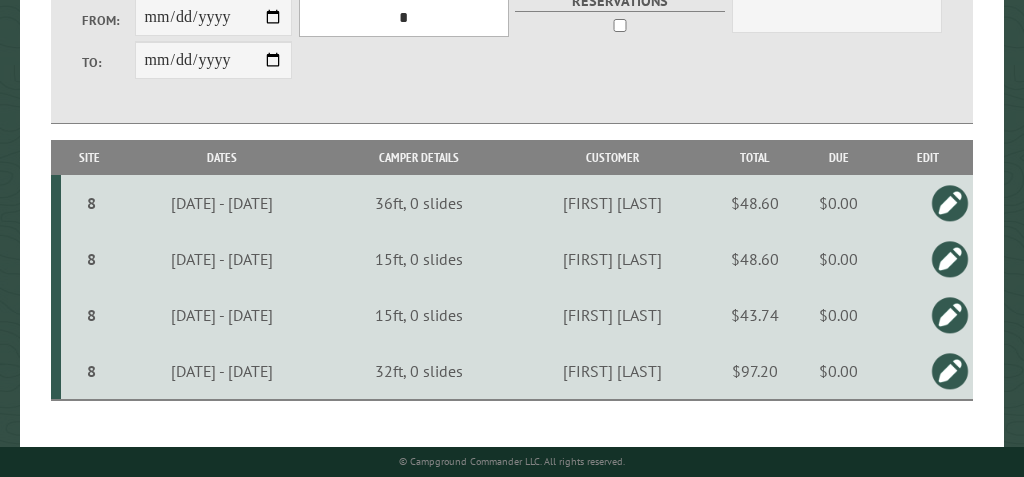 select on "*" 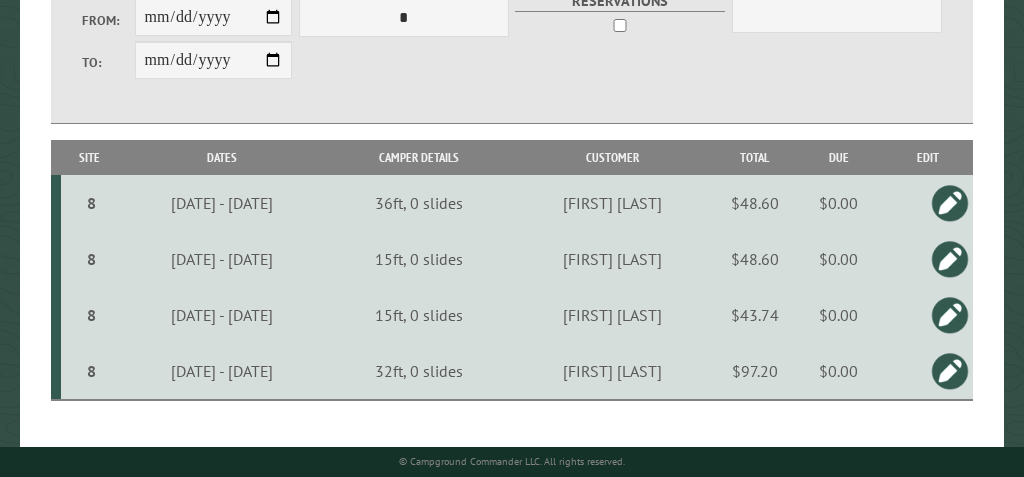click on "**********" at bounding box center (512, 34) 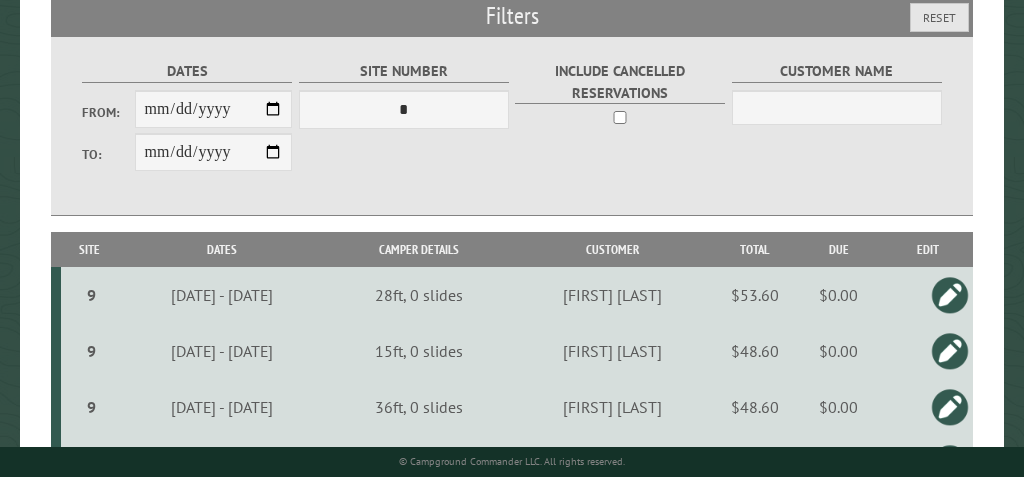 scroll, scrollTop: 250, scrollLeft: 0, axis: vertical 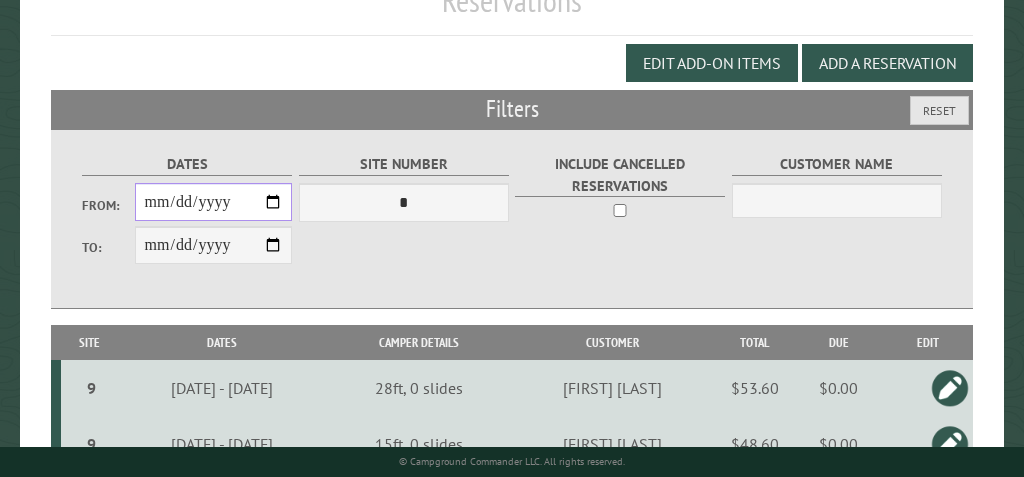 click on "**********" at bounding box center [214, 202] 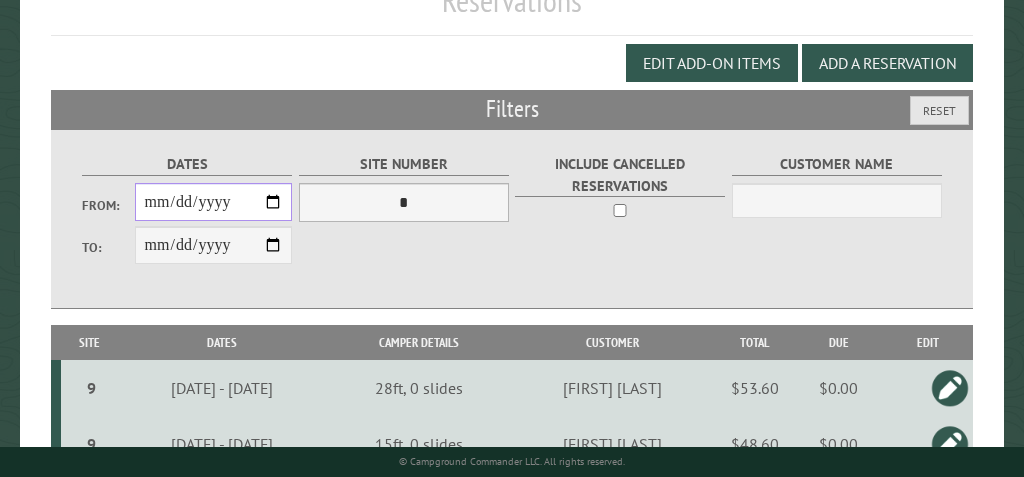 type on "**********" 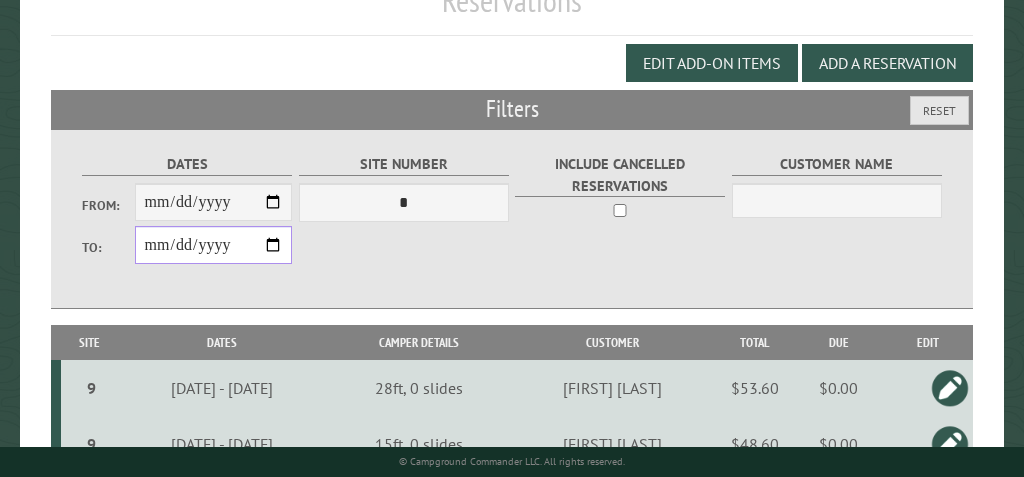 click on "**********" at bounding box center [214, 245] 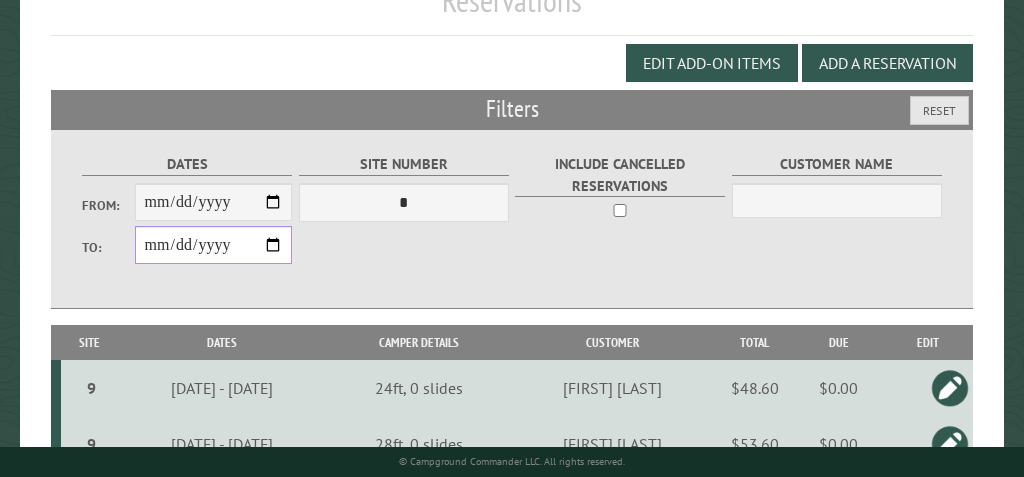 type on "**********" 